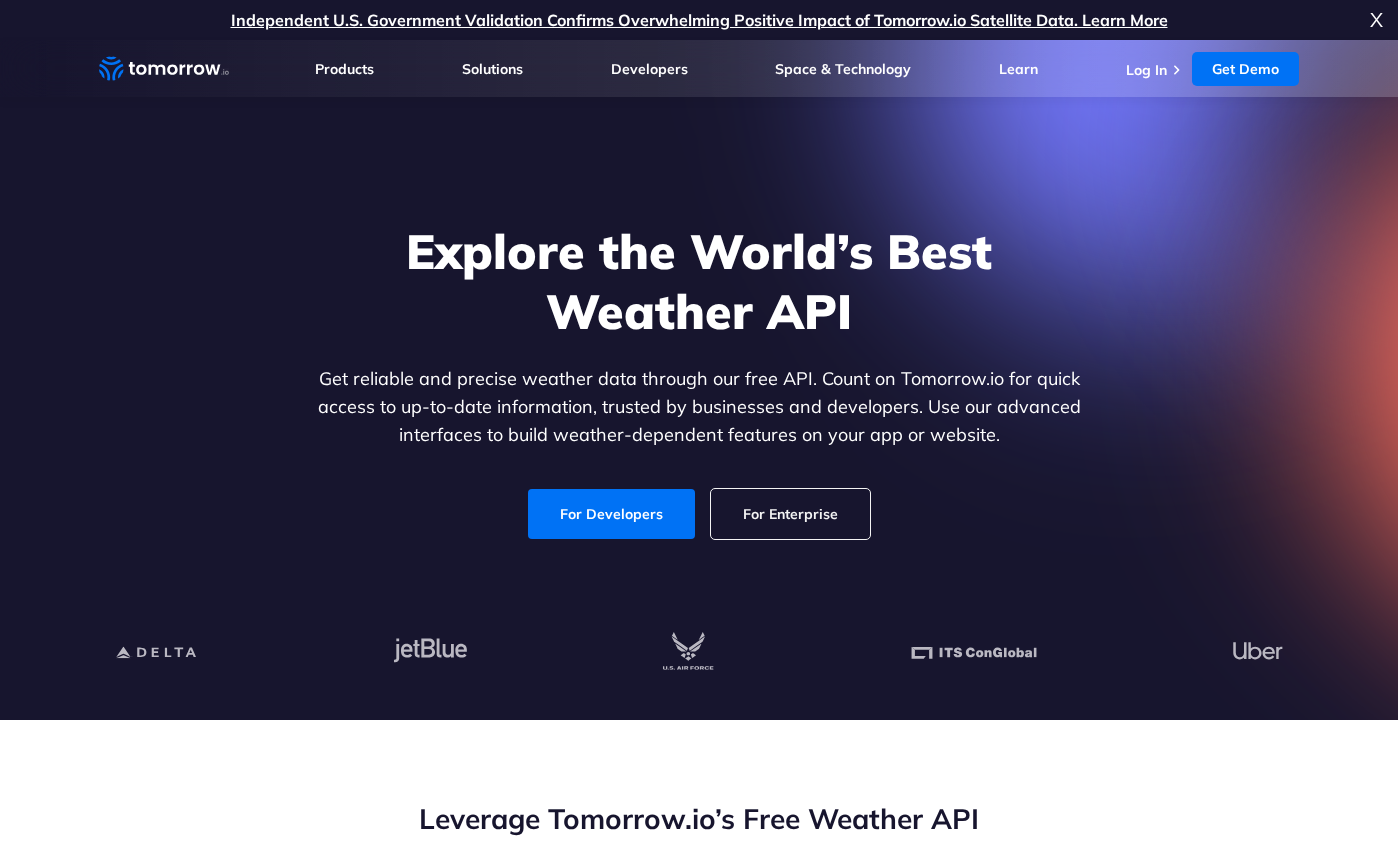 scroll, scrollTop: 0, scrollLeft: 0, axis: both 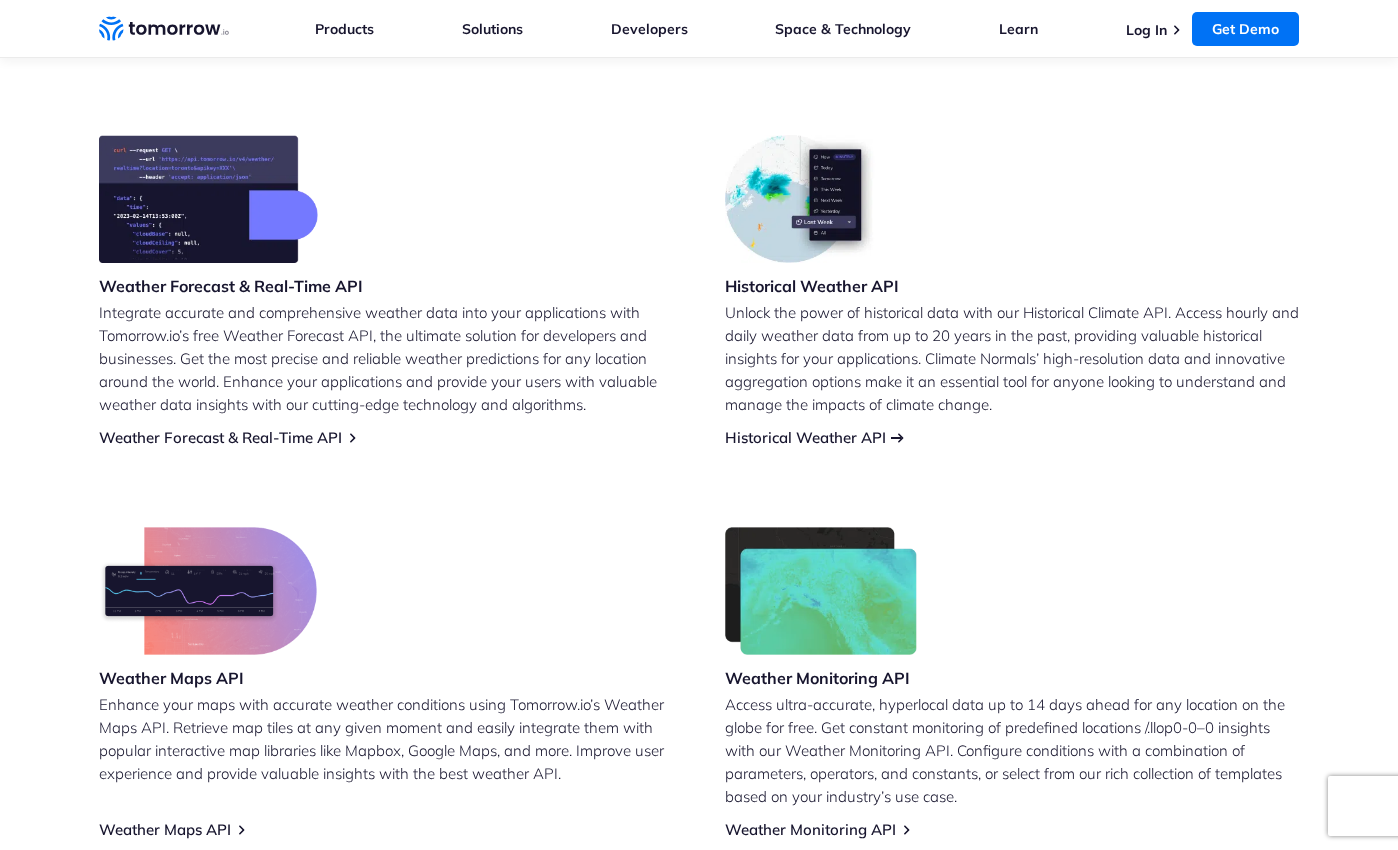 click on "Historical Weather API" at bounding box center [805, 437] 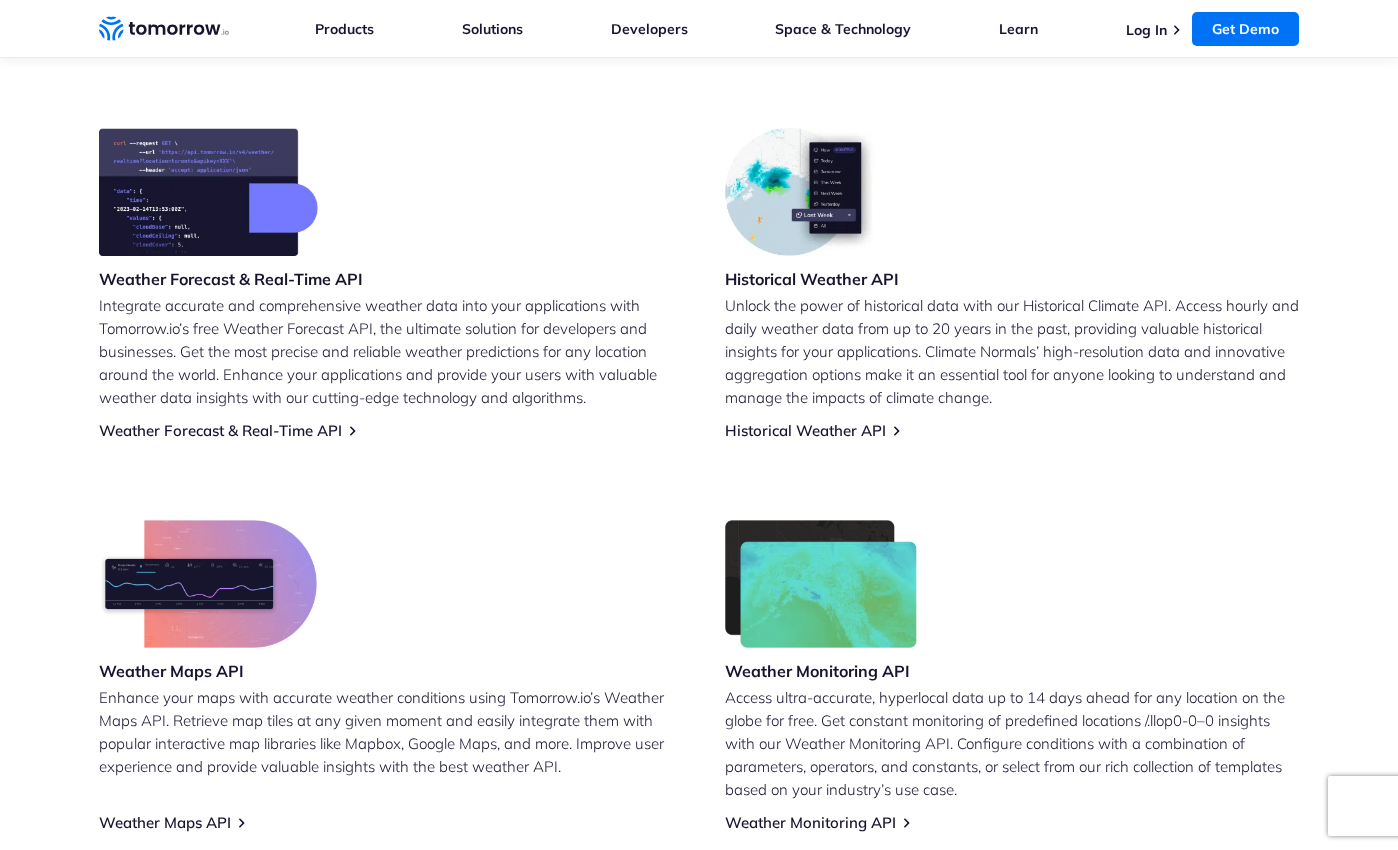 scroll, scrollTop: 792, scrollLeft: 0, axis: vertical 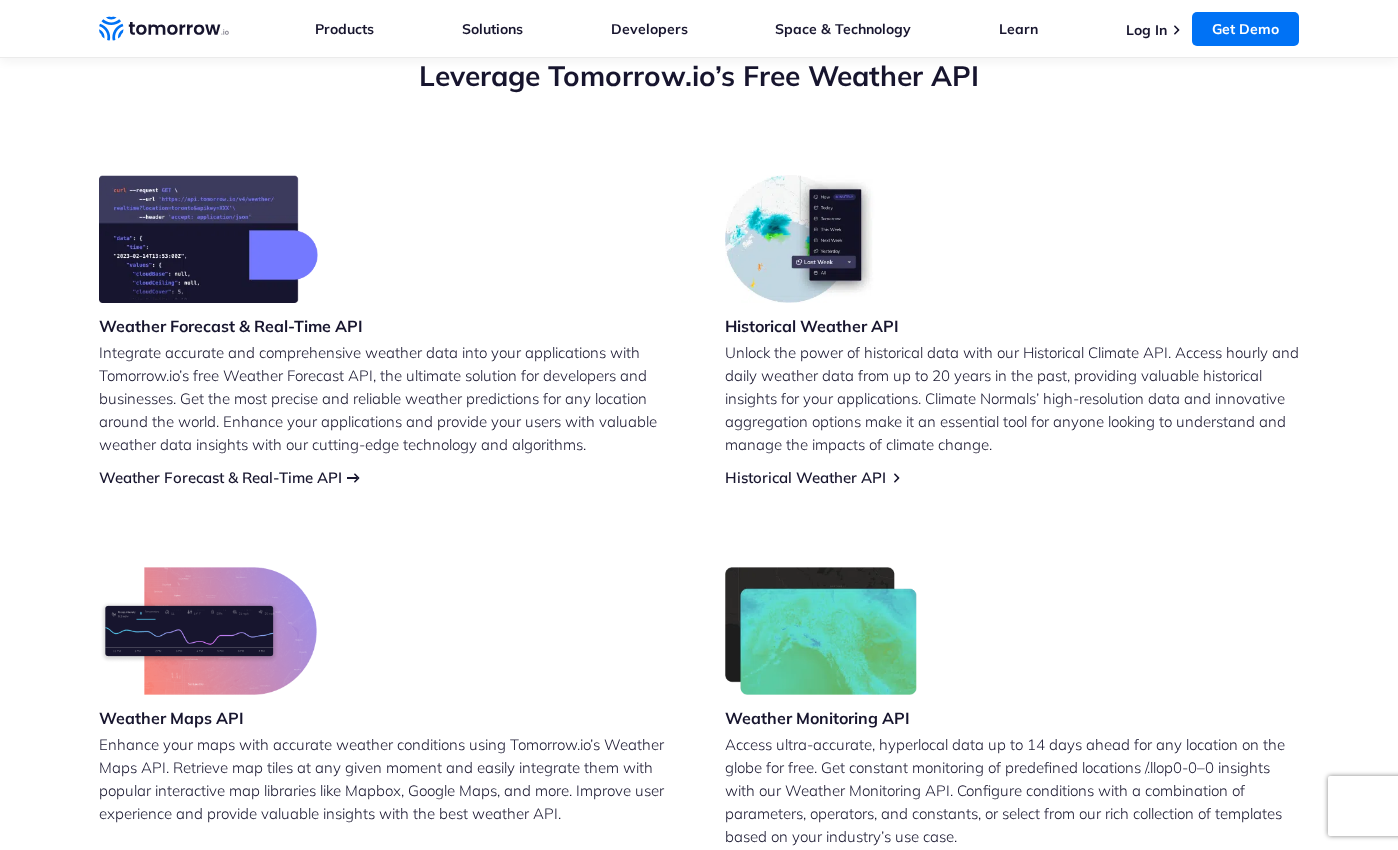 click on "Weather Forecast & Real-Time API" at bounding box center [220, 477] 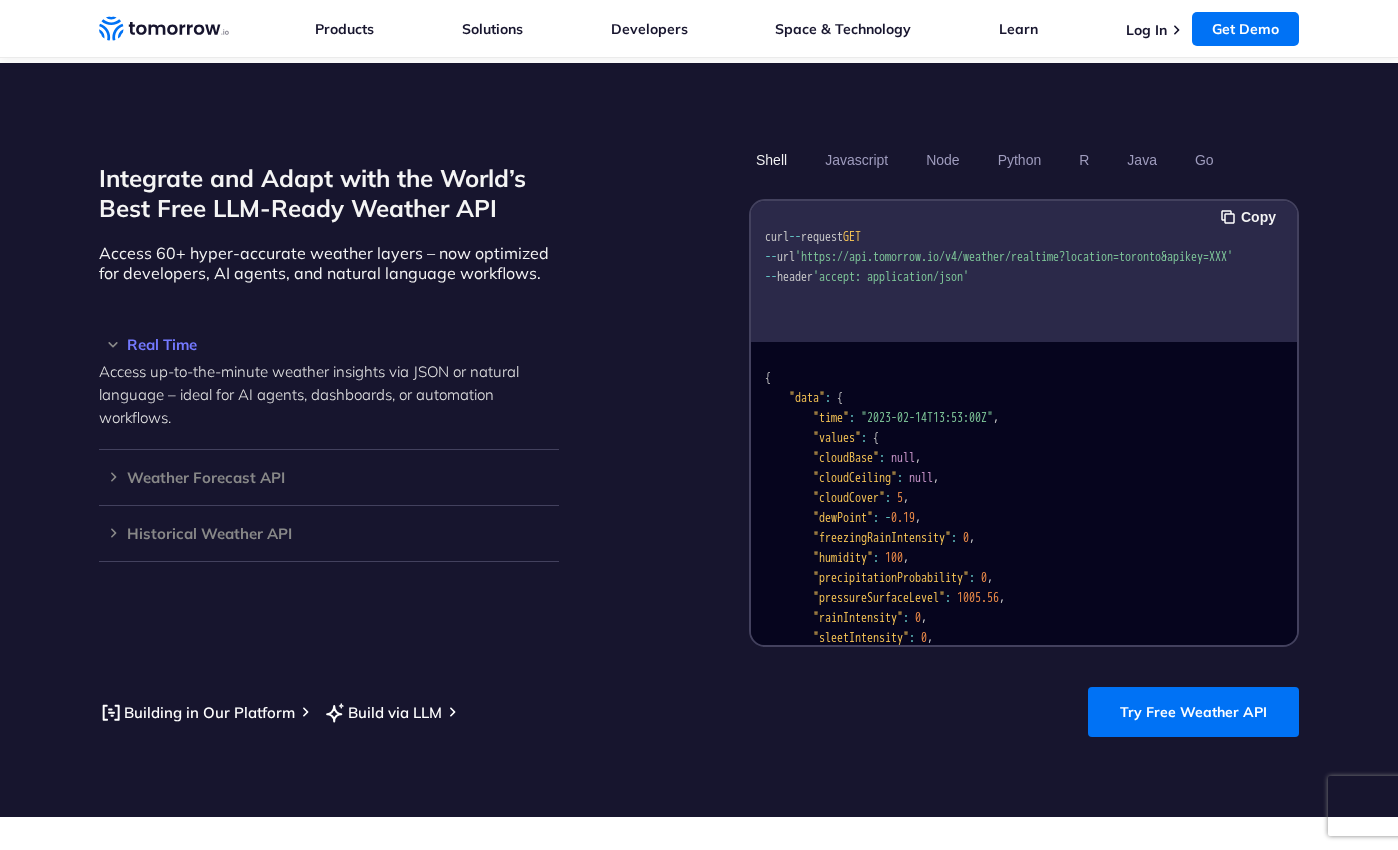 scroll, scrollTop: 1643, scrollLeft: 0, axis: vertical 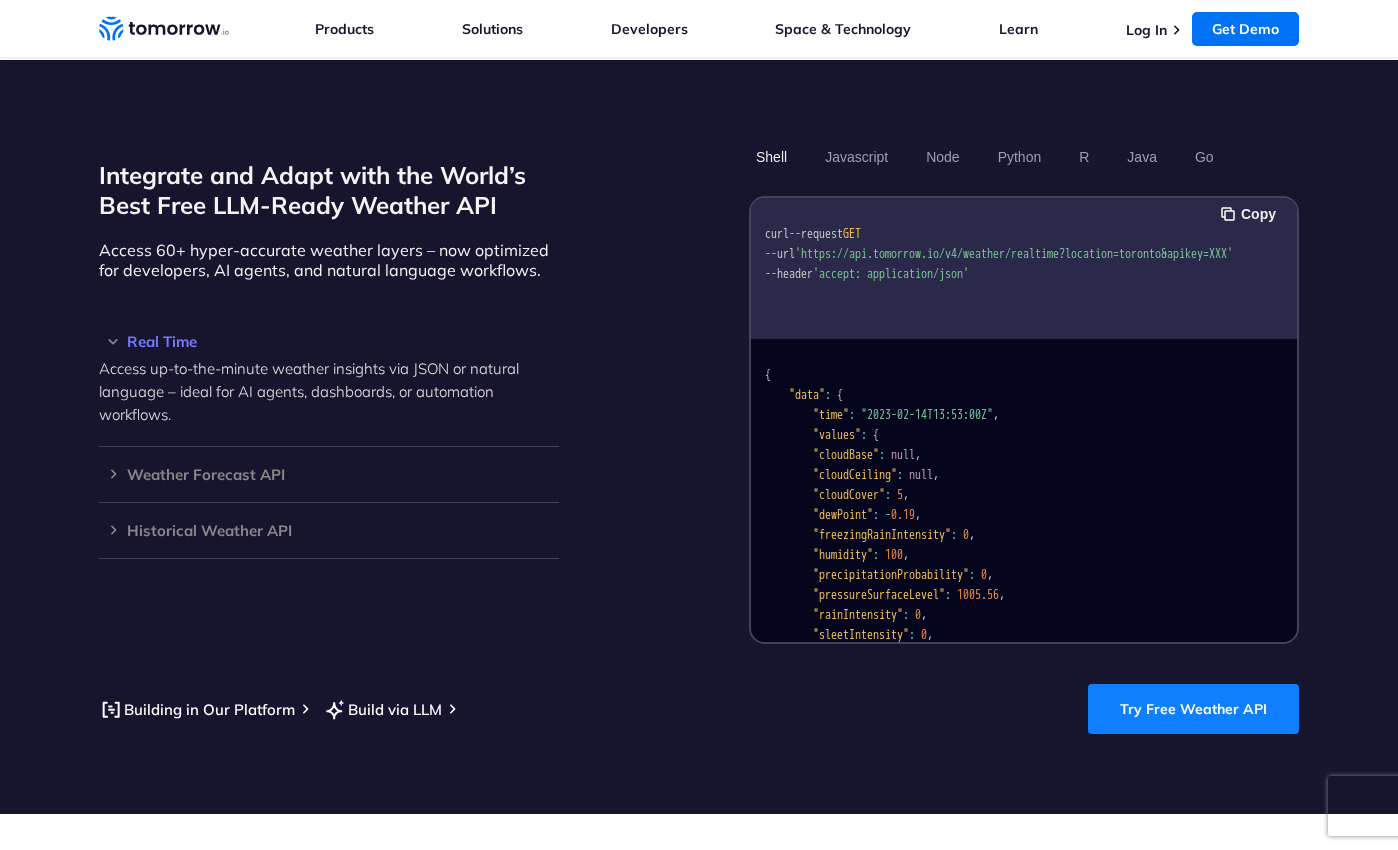 click on "Try Free Weather API" at bounding box center [1193, 709] 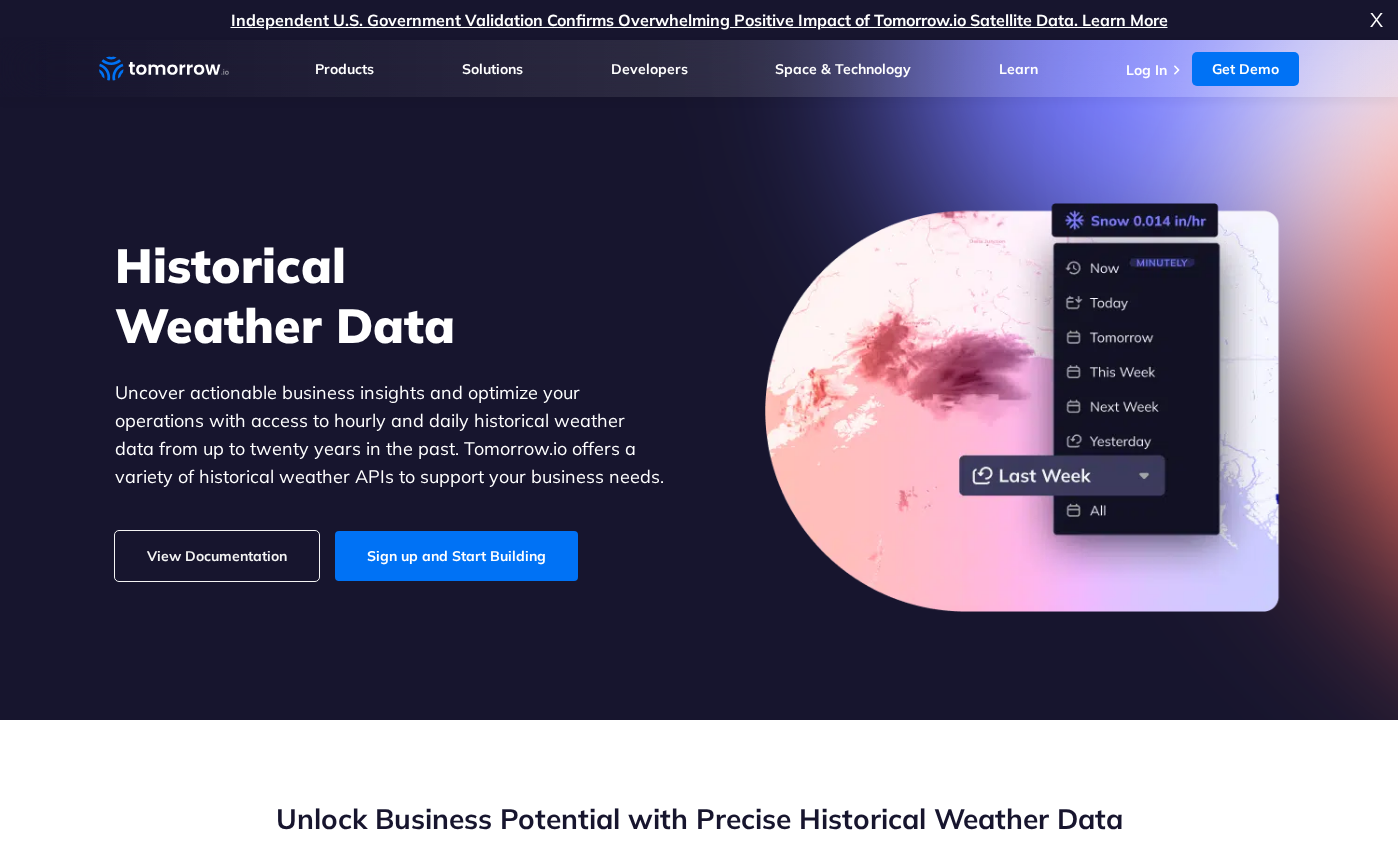 scroll, scrollTop: 0, scrollLeft: 0, axis: both 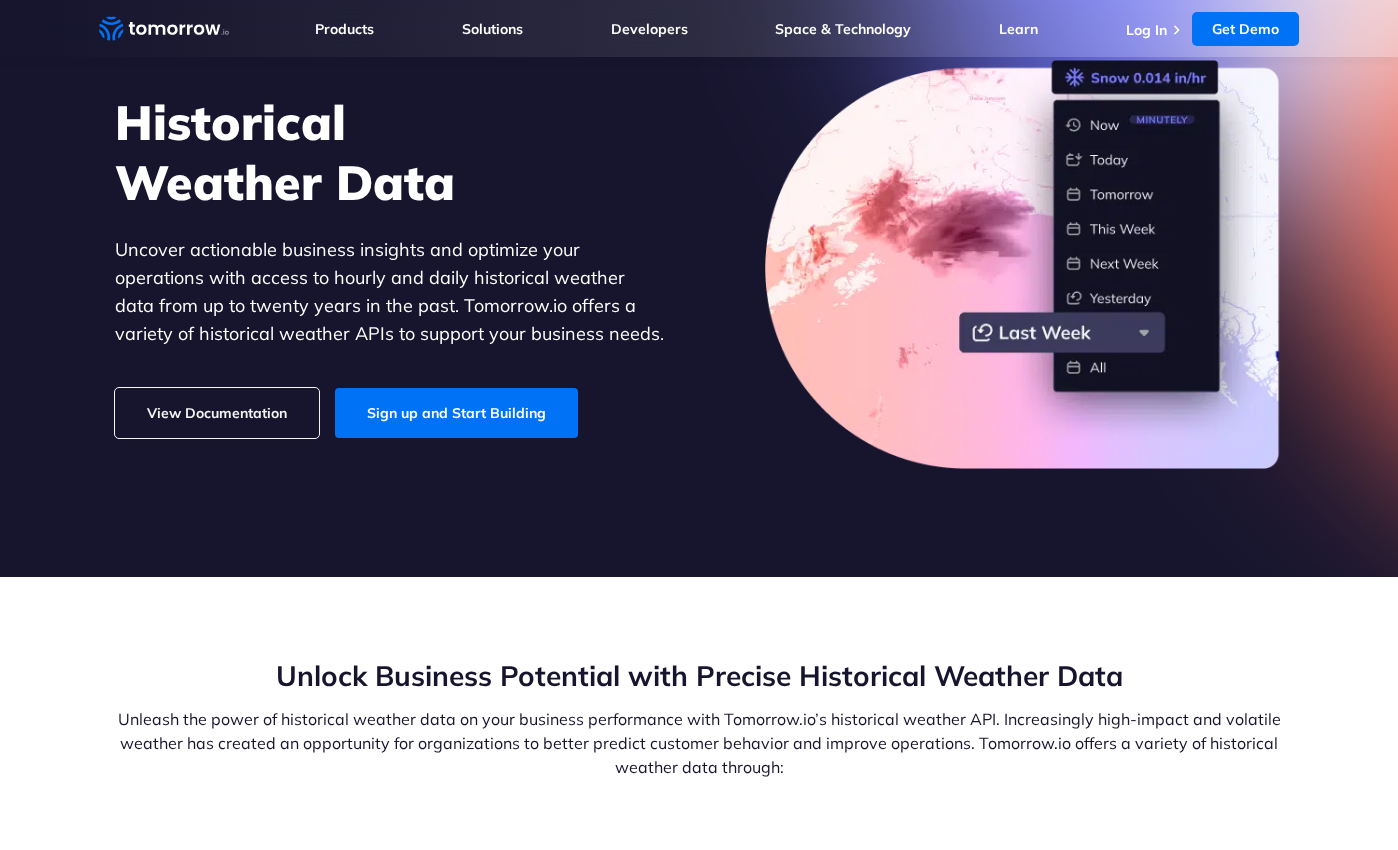 click on "View Documentation" at bounding box center [217, 413] 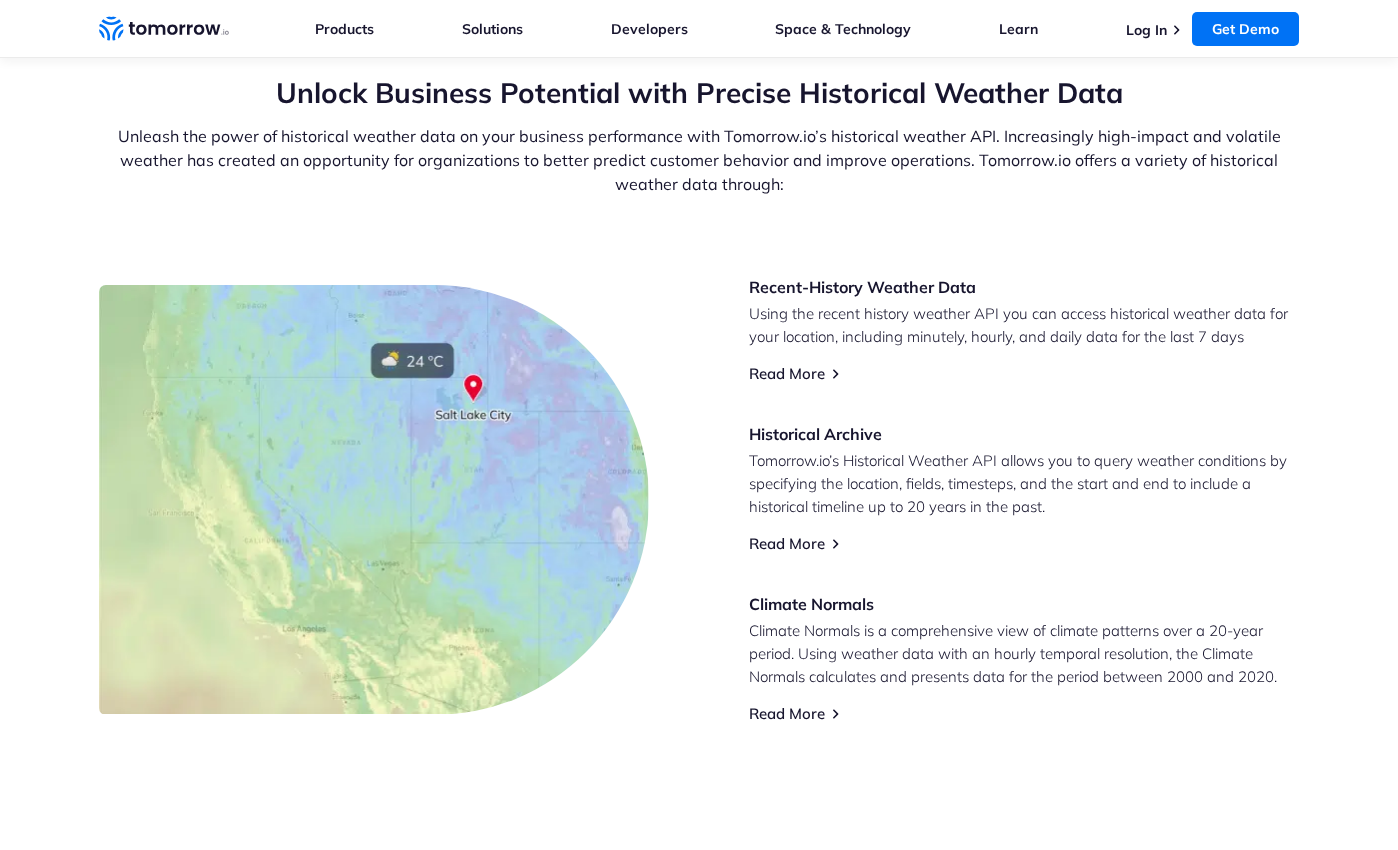 scroll, scrollTop: 740, scrollLeft: 0, axis: vertical 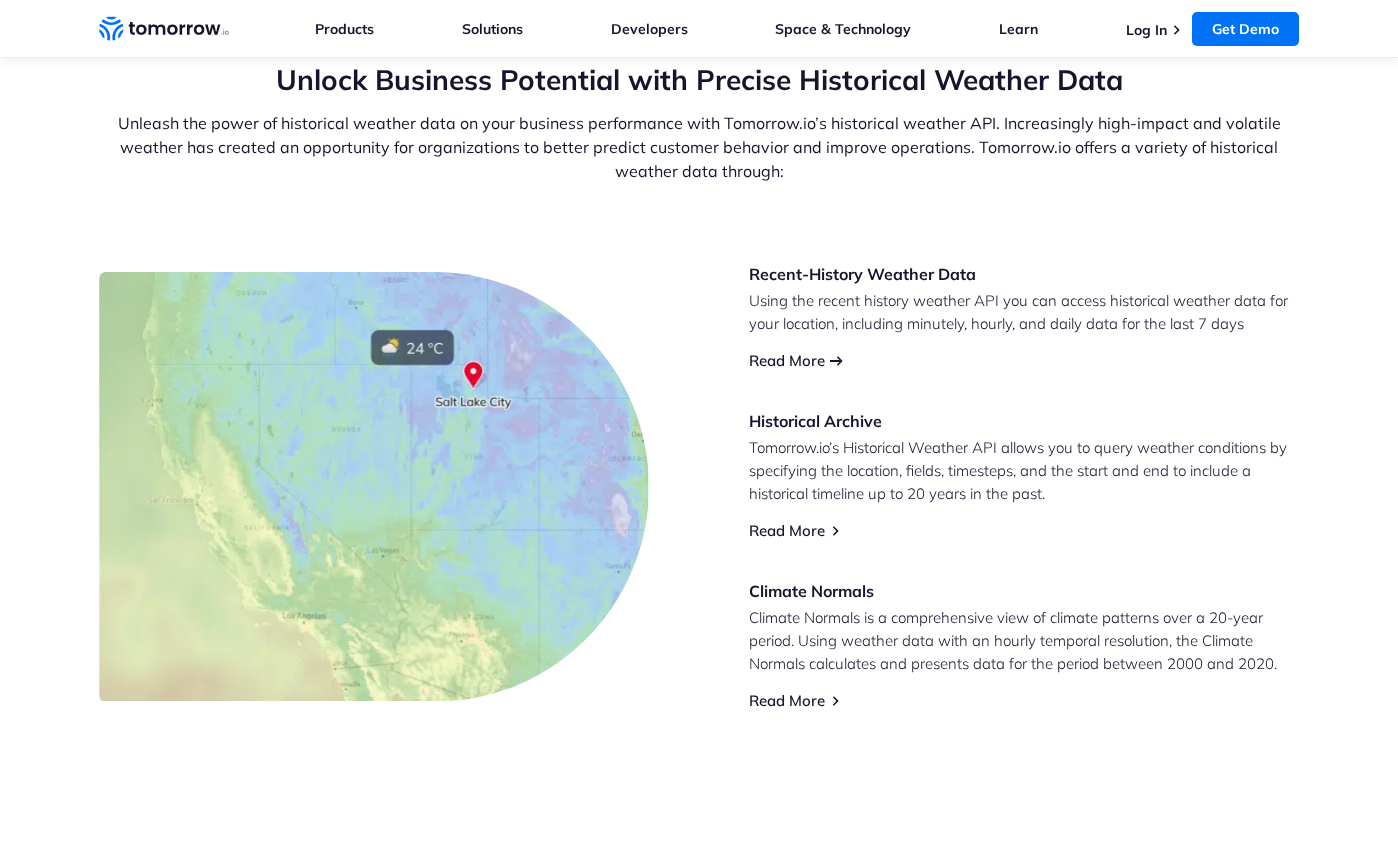 click on "Read More" at bounding box center [787, 360] 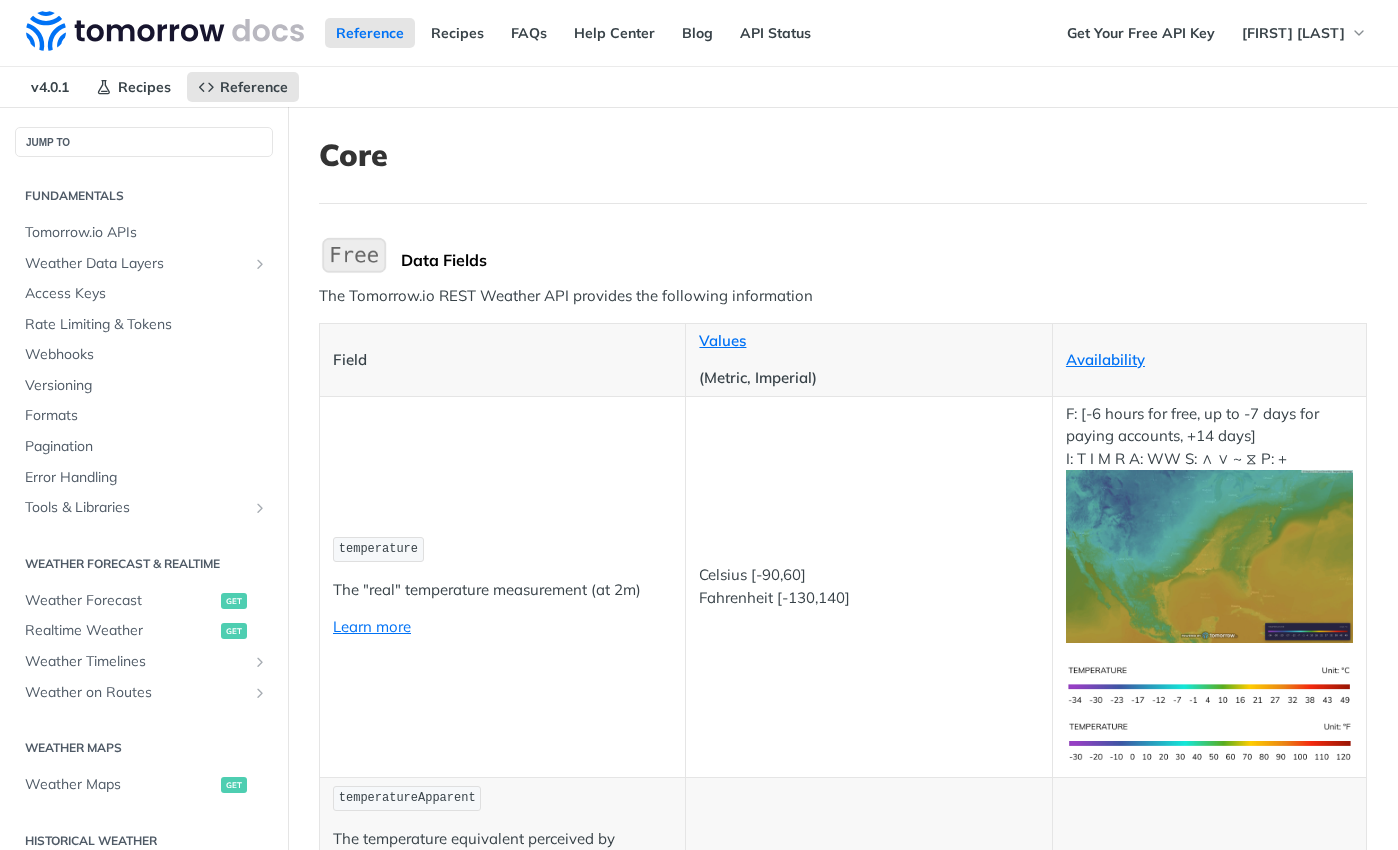 scroll, scrollTop: 0, scrollLeft: 0, axis: both 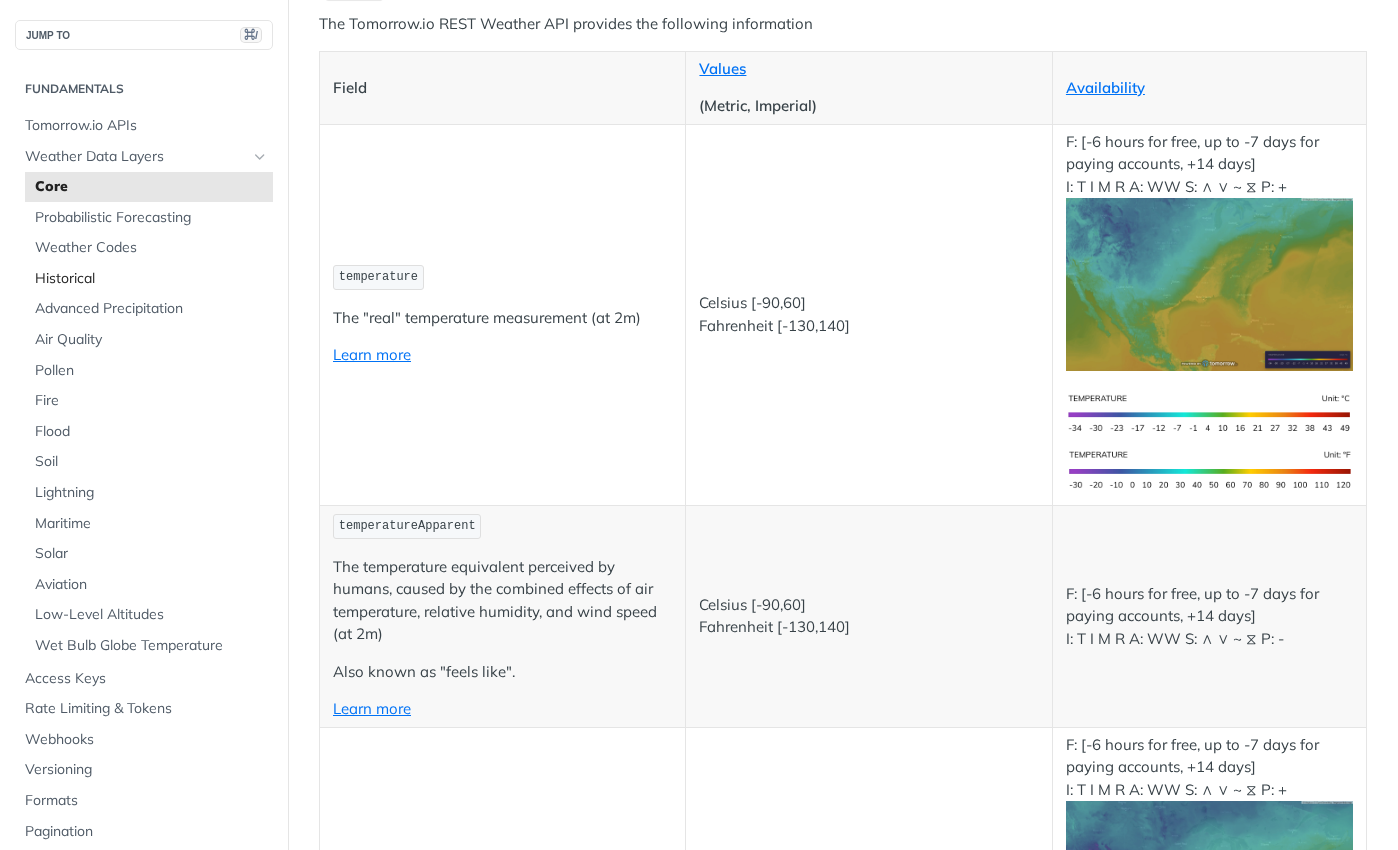click on "Historical" at bounding box center (151, 279) 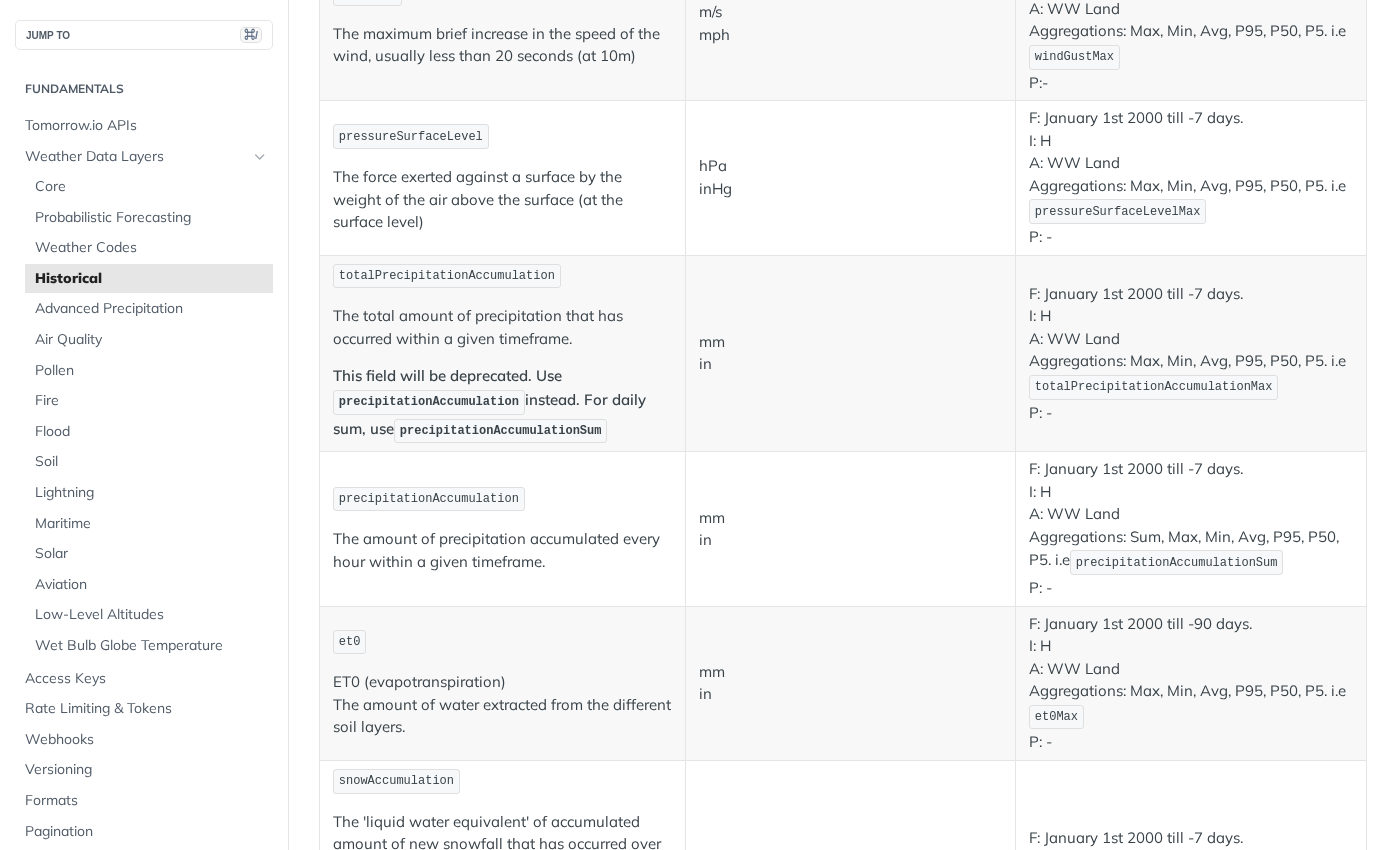 scroll, scrollTop: 1458, scrollLeft: 0, axis: vertical 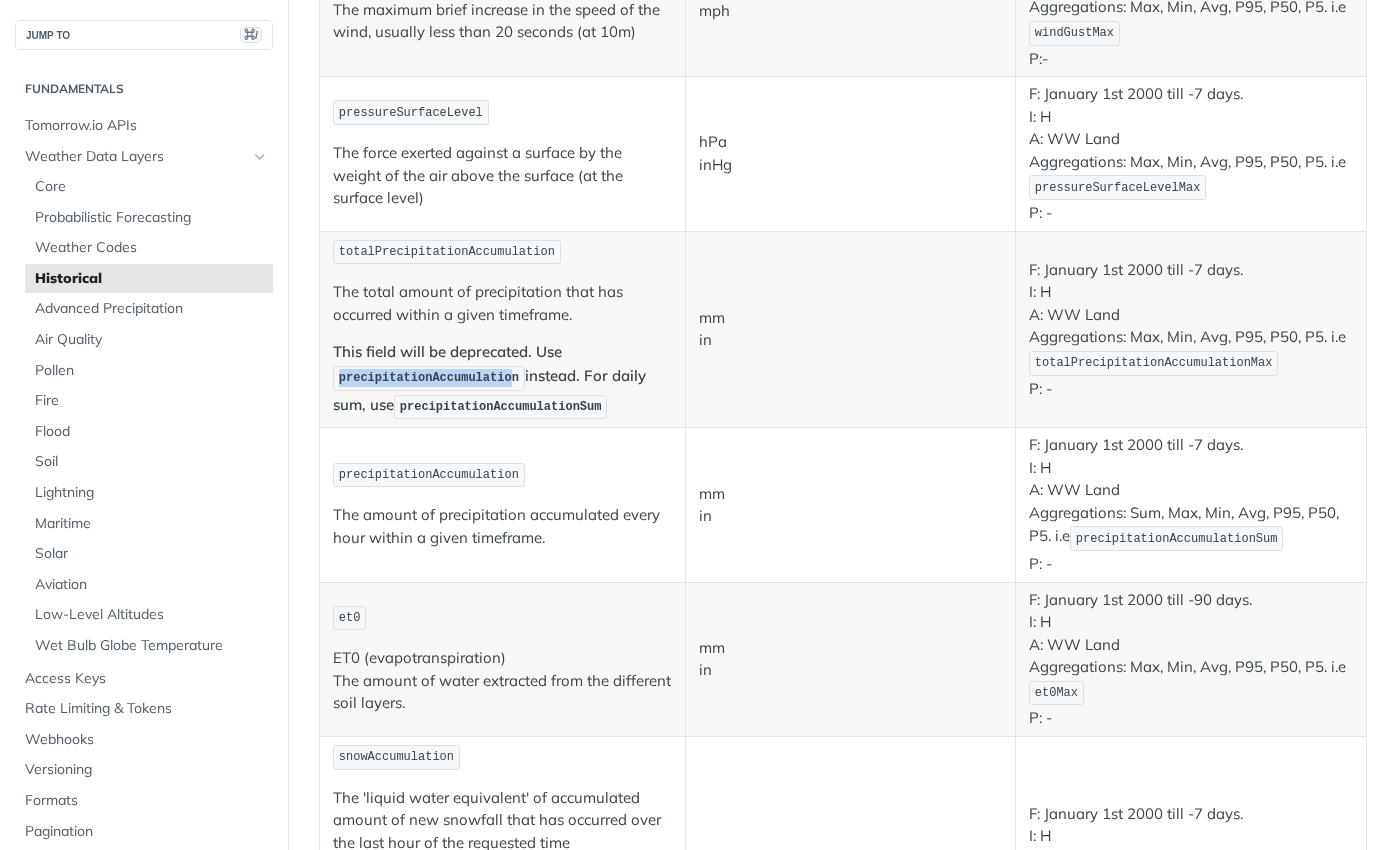 drag, startPoint x: 340, startPoint y: 377, endPoint x: 514, endPoint y: 378, distance: 174.00287 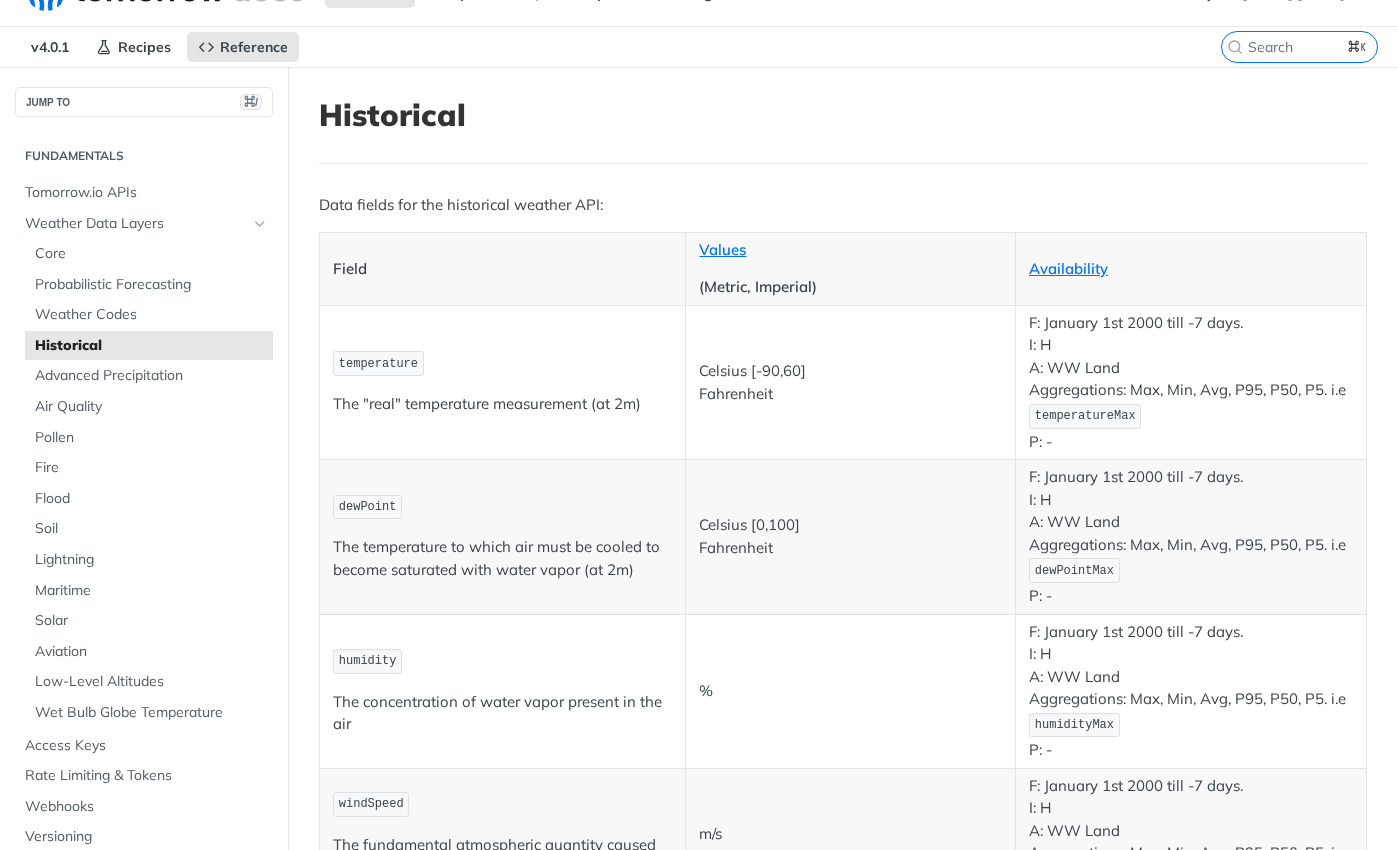 scroll, scrollTop: 0, scrollLeft: 0, axis: both 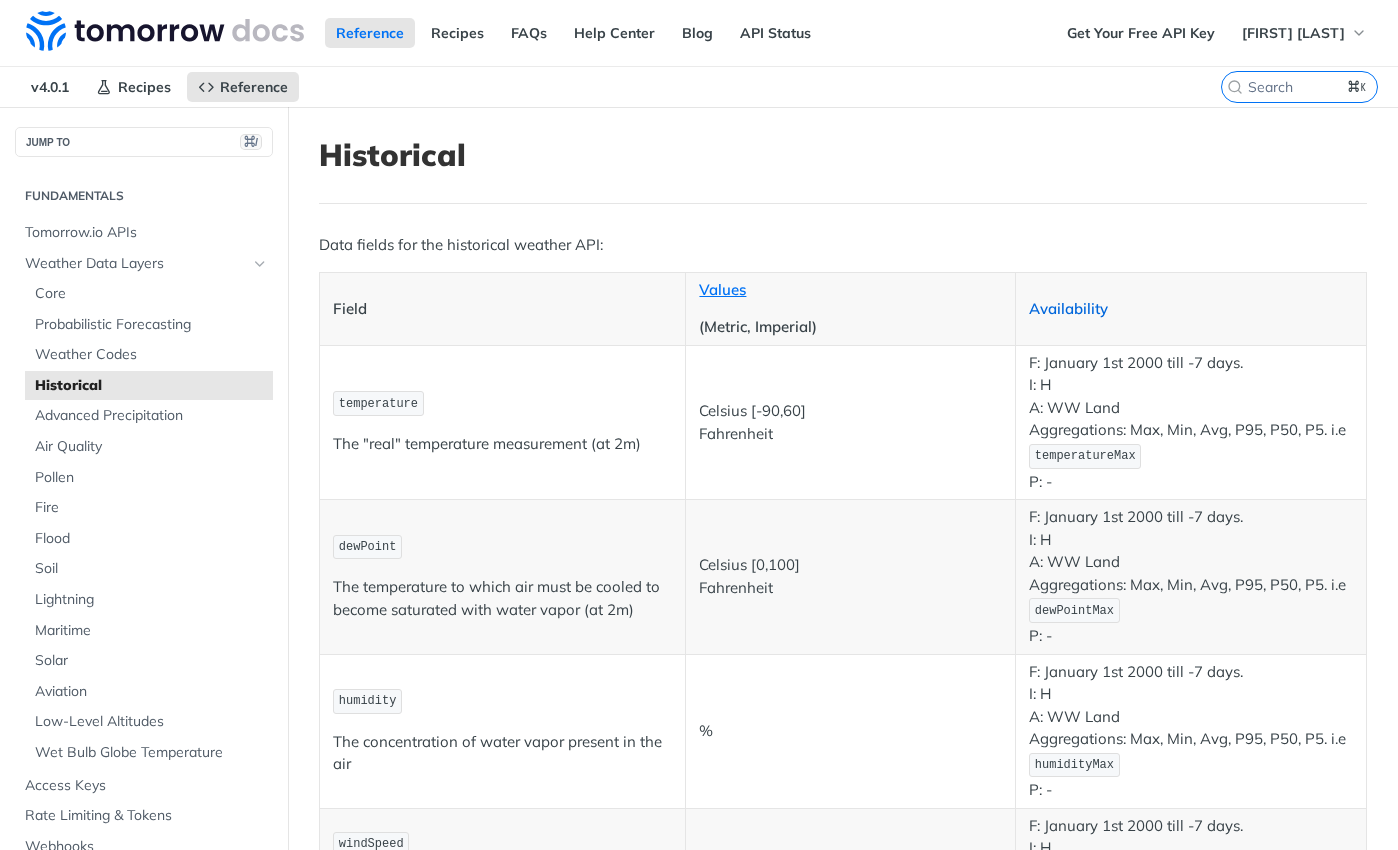 click on "Availability" at bounding box center [1068, 308] 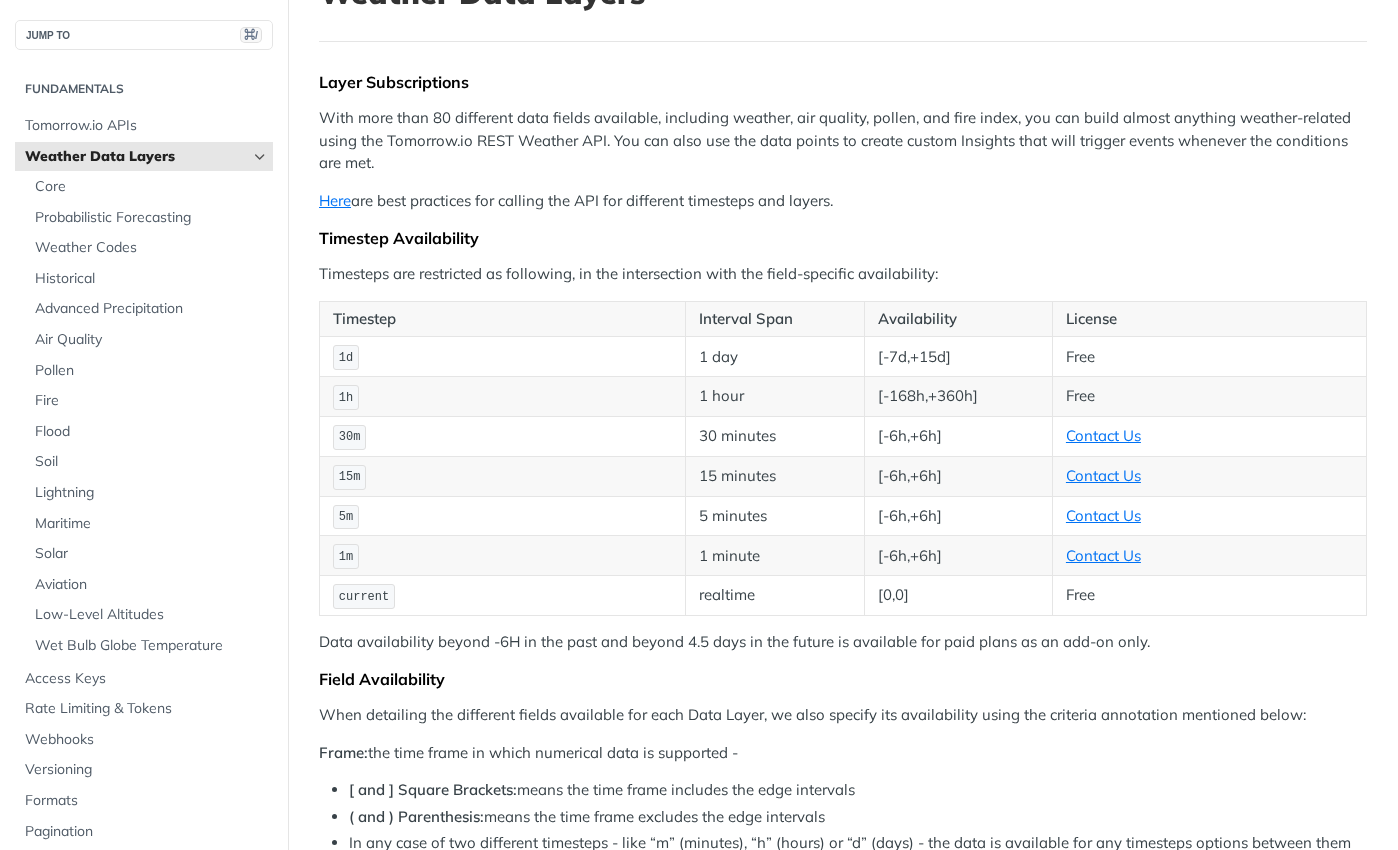 scroll, scrollTop: 175, scrollLeft: 0, axis: vertical 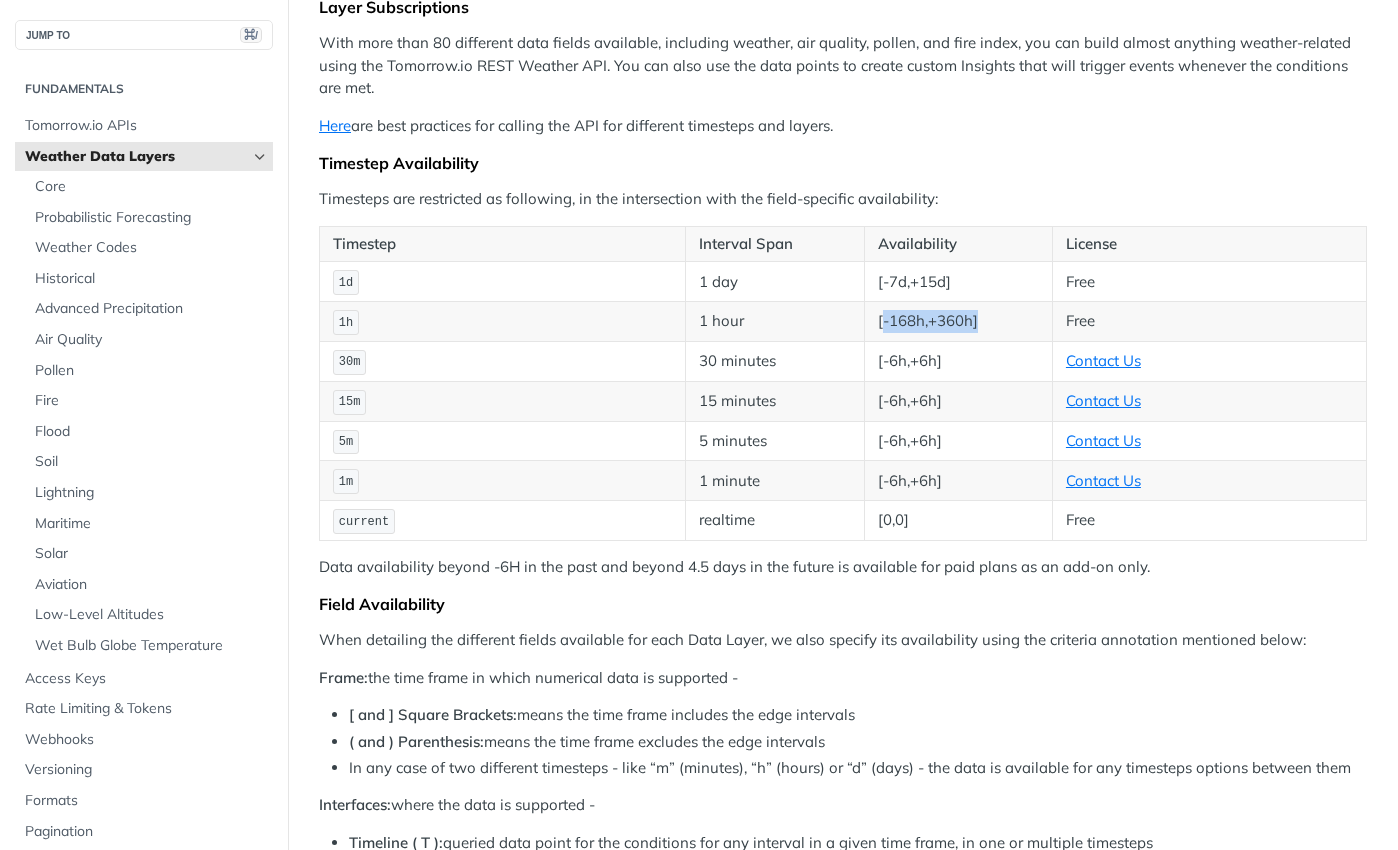 drag, startPoint x: 883, startPoint y: 322, endPoint x: 987, endPoint y: 323, distance: 104.00481 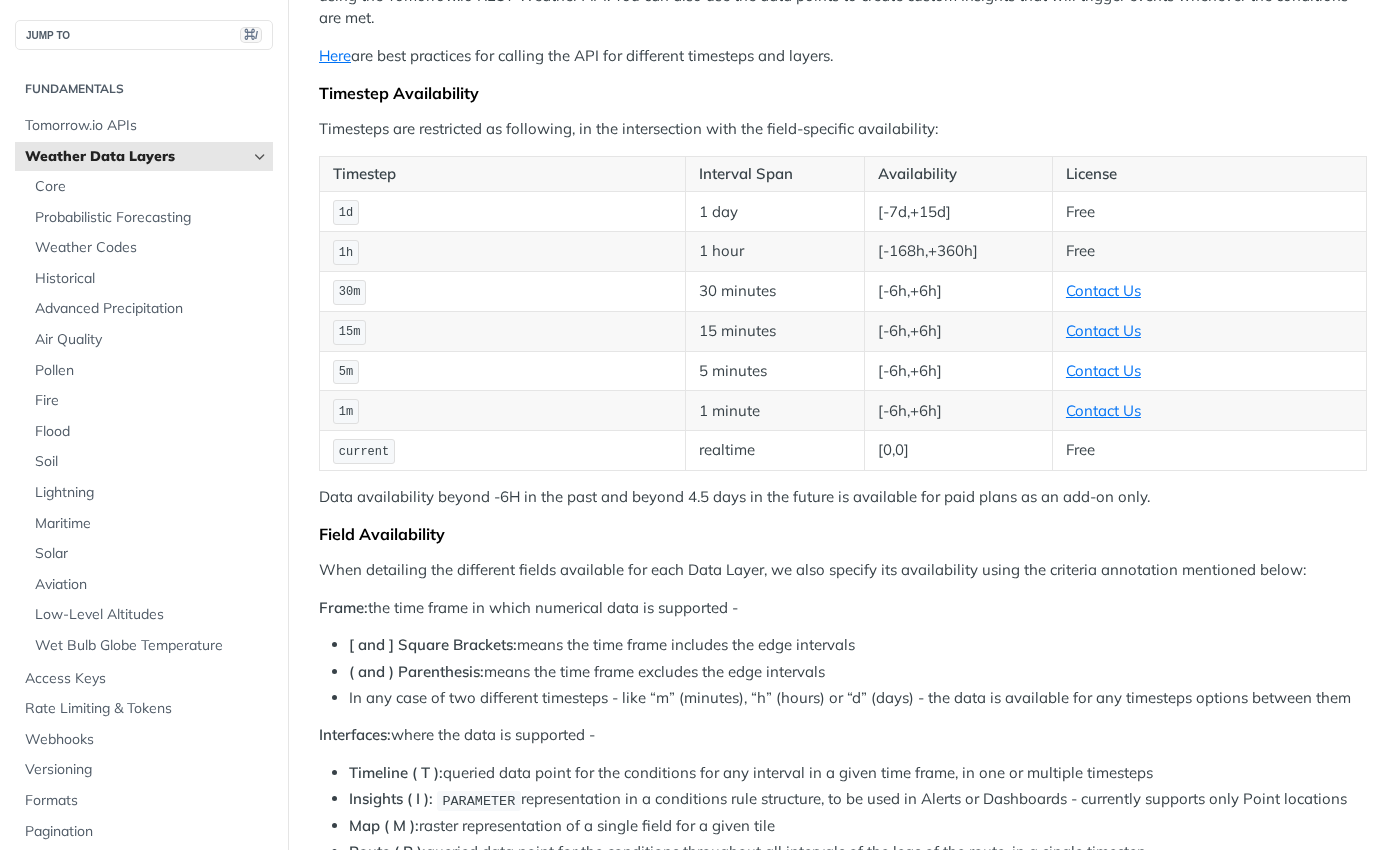 scroll, scrollTop: 306, scrollLeft: 0, axis: vertical 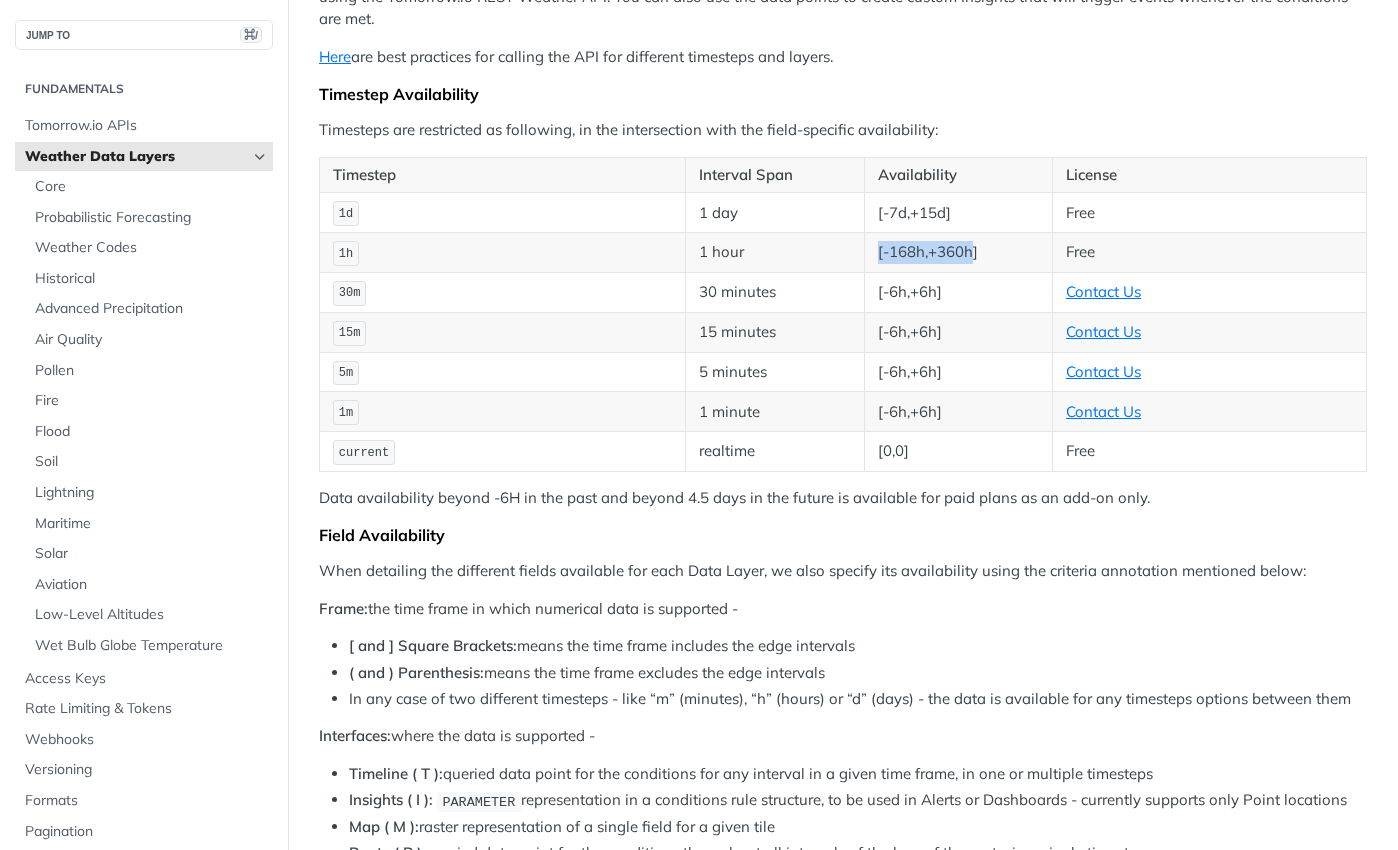 drag, startPoint x: 879, startPoint y: 252, endPoint x: 975, endPoint y: 250, distance: 96.02083 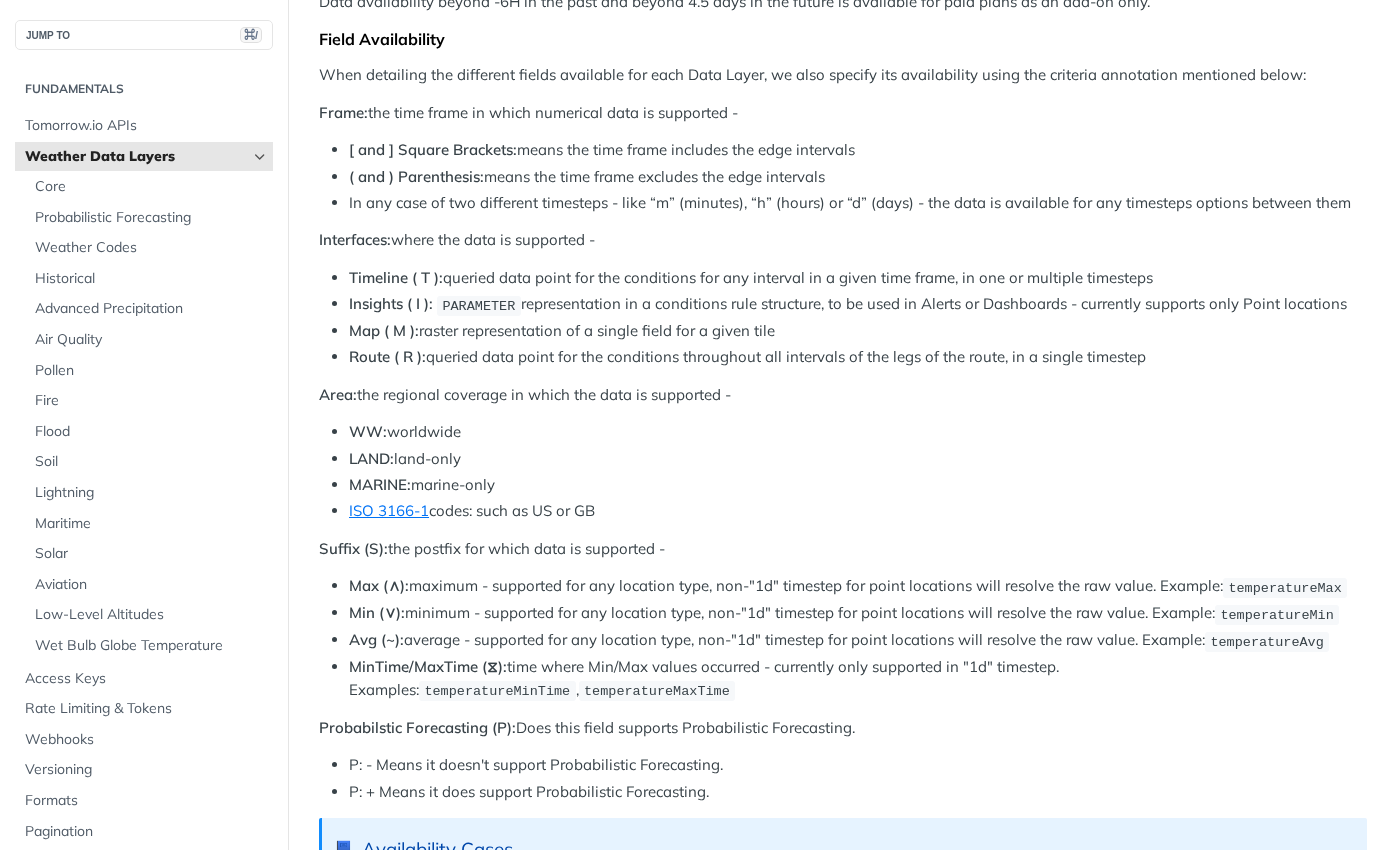 scroll, scrollTop: 789, scrollLeft: 0, axis: vertical 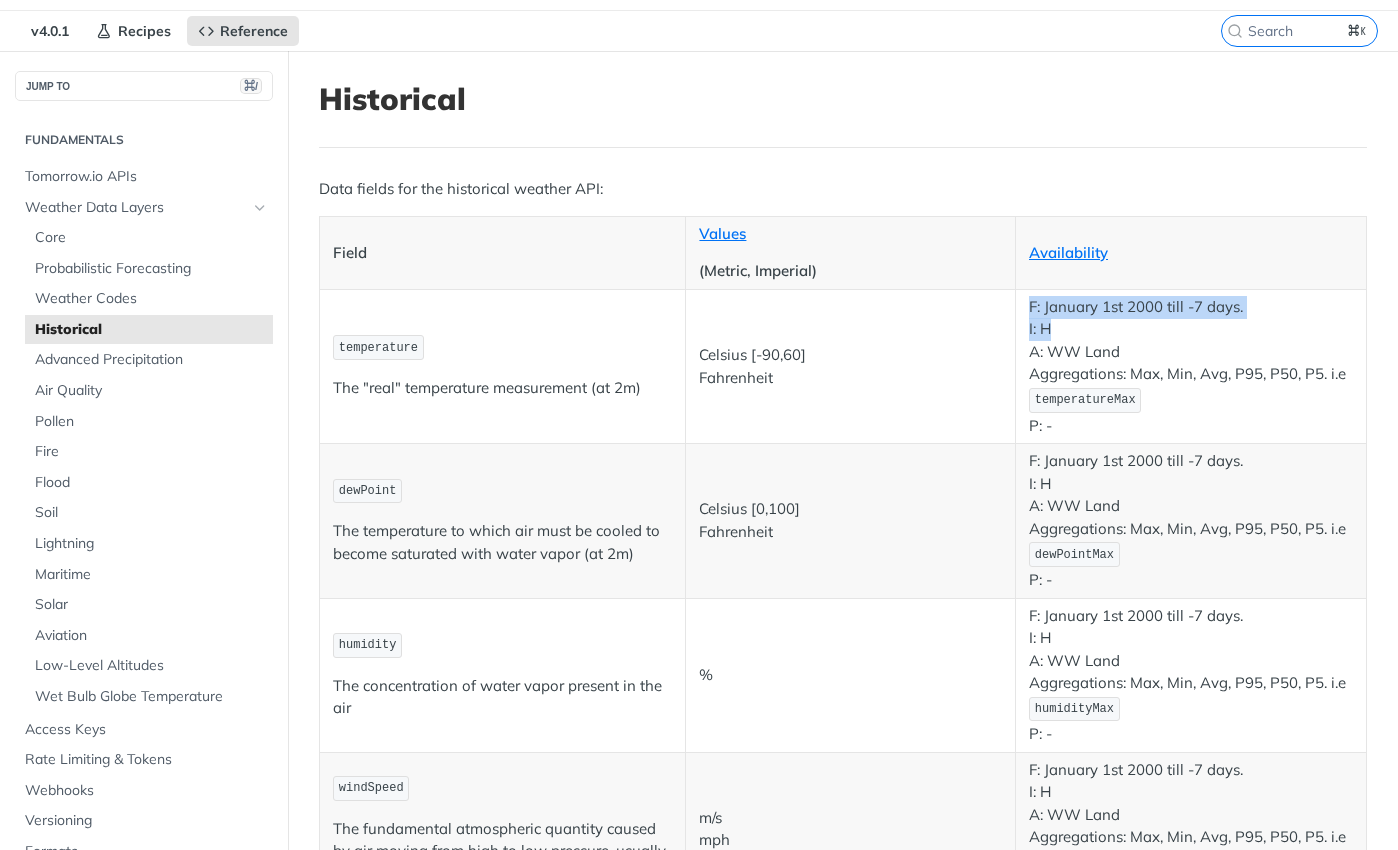 drag, startPoint x: 1042, startPoint y: 307, endPoint x: 1056, endPoint y: 336, distance: 32.202484 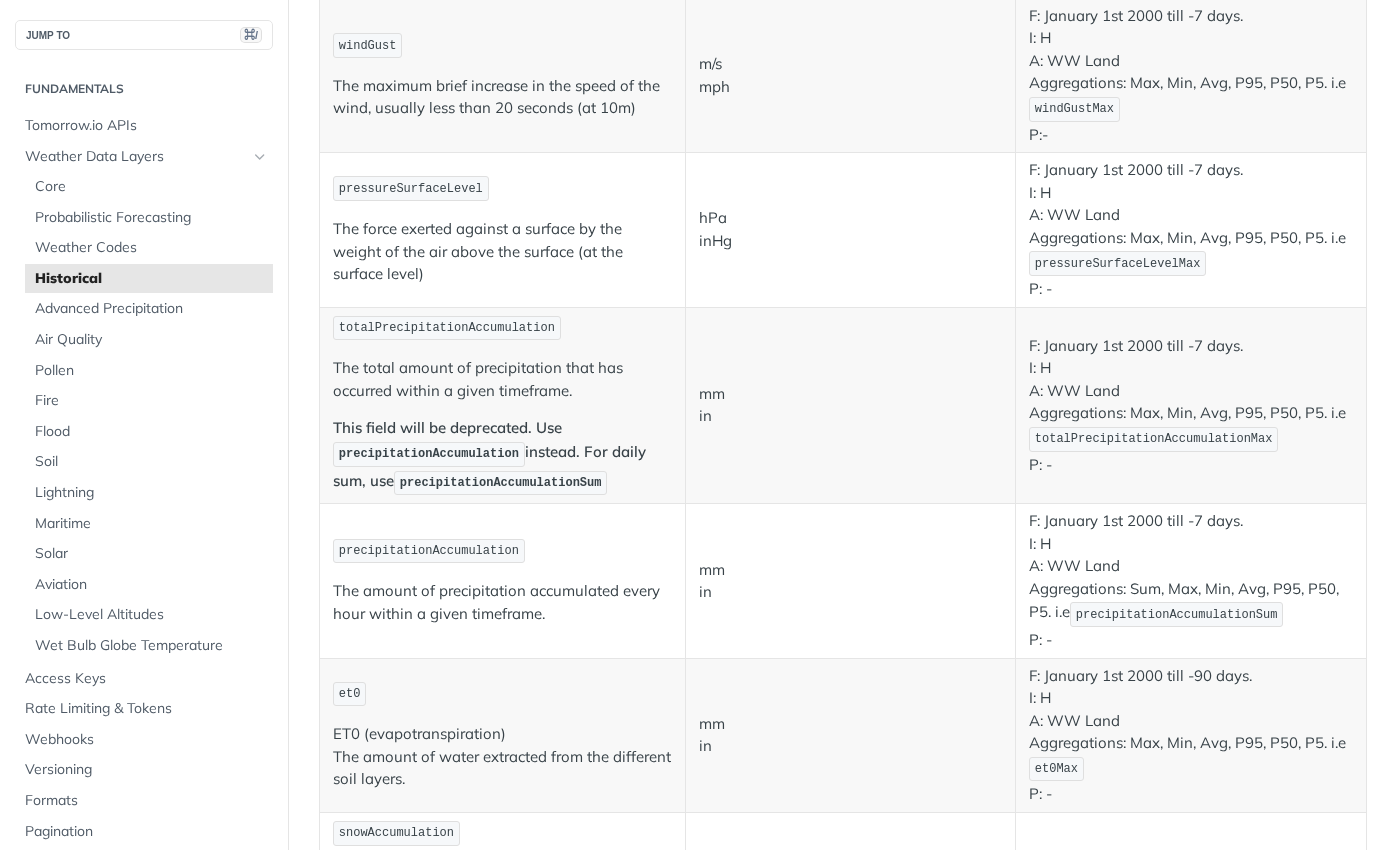 scroll, scrollTop: 1390, scrollLeft: 0, axis: vertical 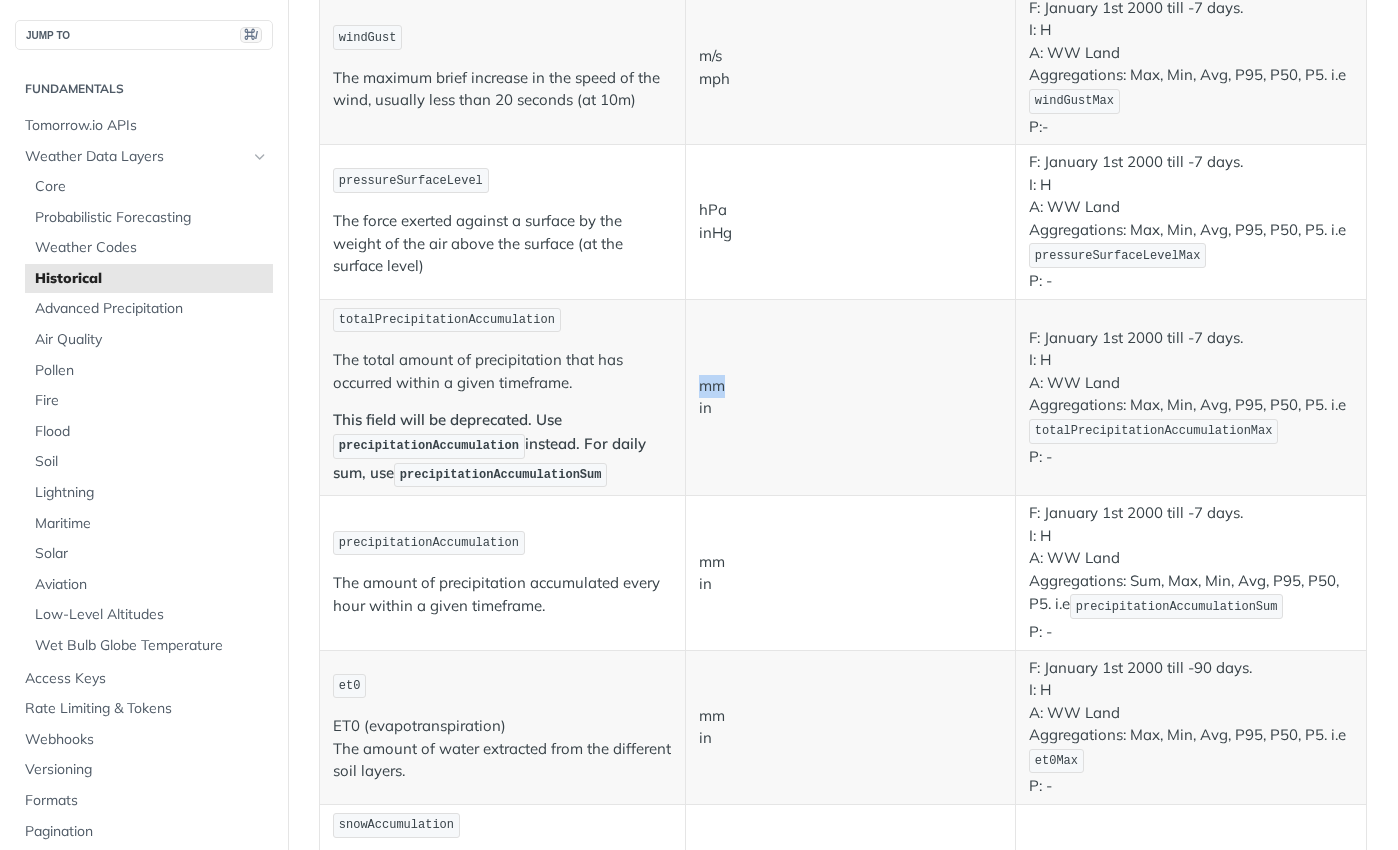 drag, startPoint x: 704, startPoint y: 382, endPoint x: 732, endPoint y: 382, distance: 28 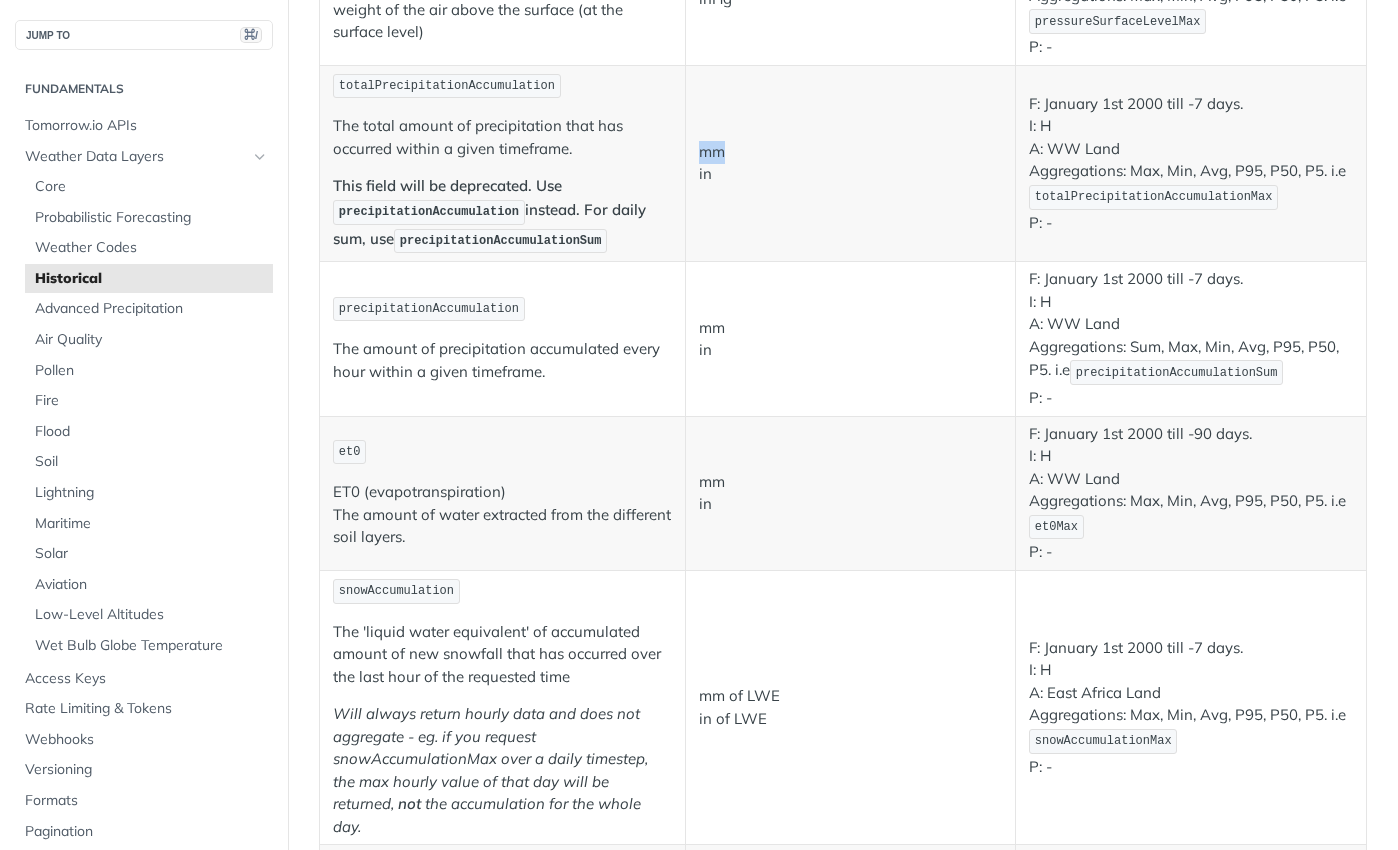 scroll, scrollTop: 1625, scrollLeft: 0, axis: vertical 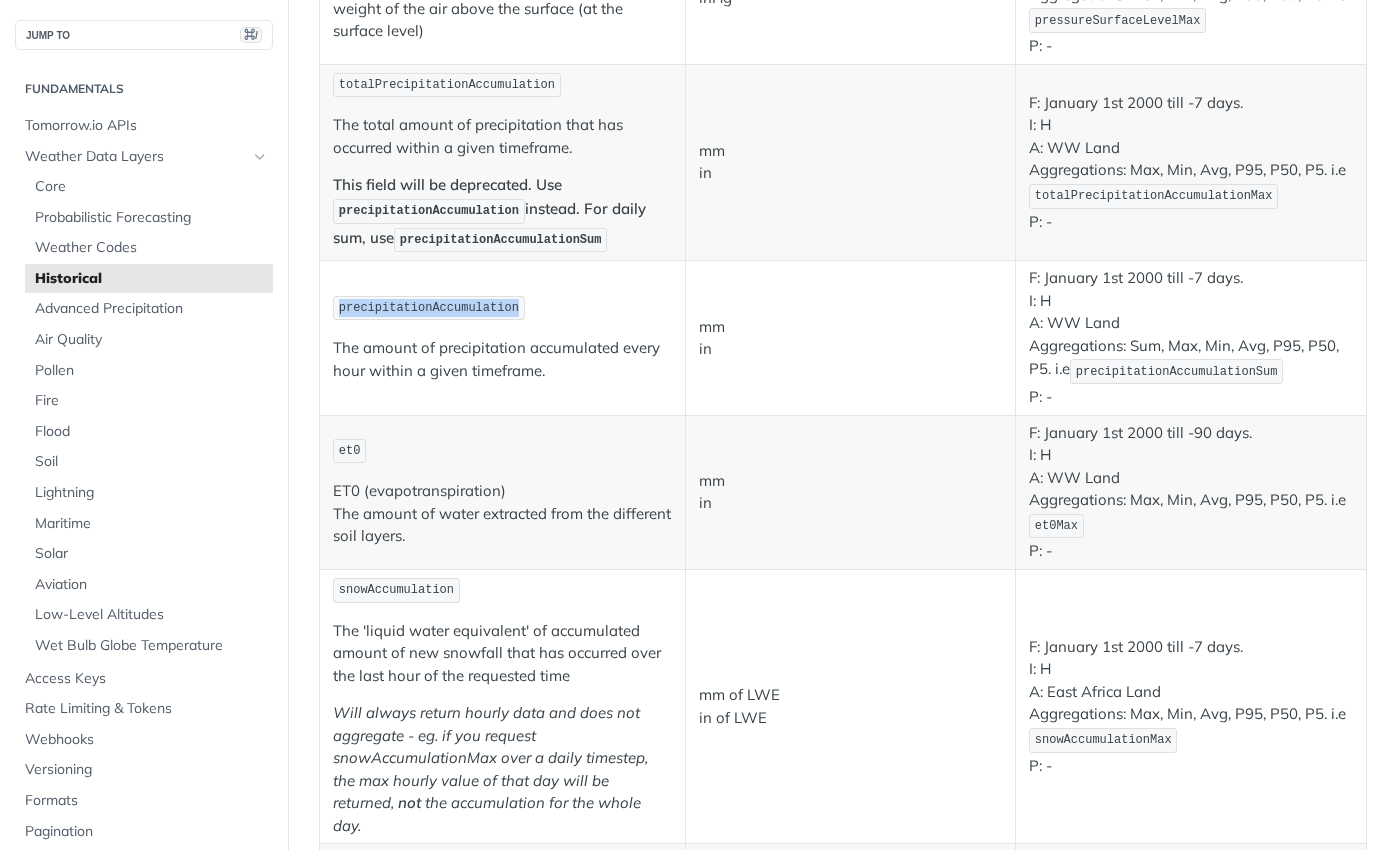 drag, startPoint x: 339, startPoint y: 308, endPoint x: 517, endPoint y: 307, distance: 178.0028 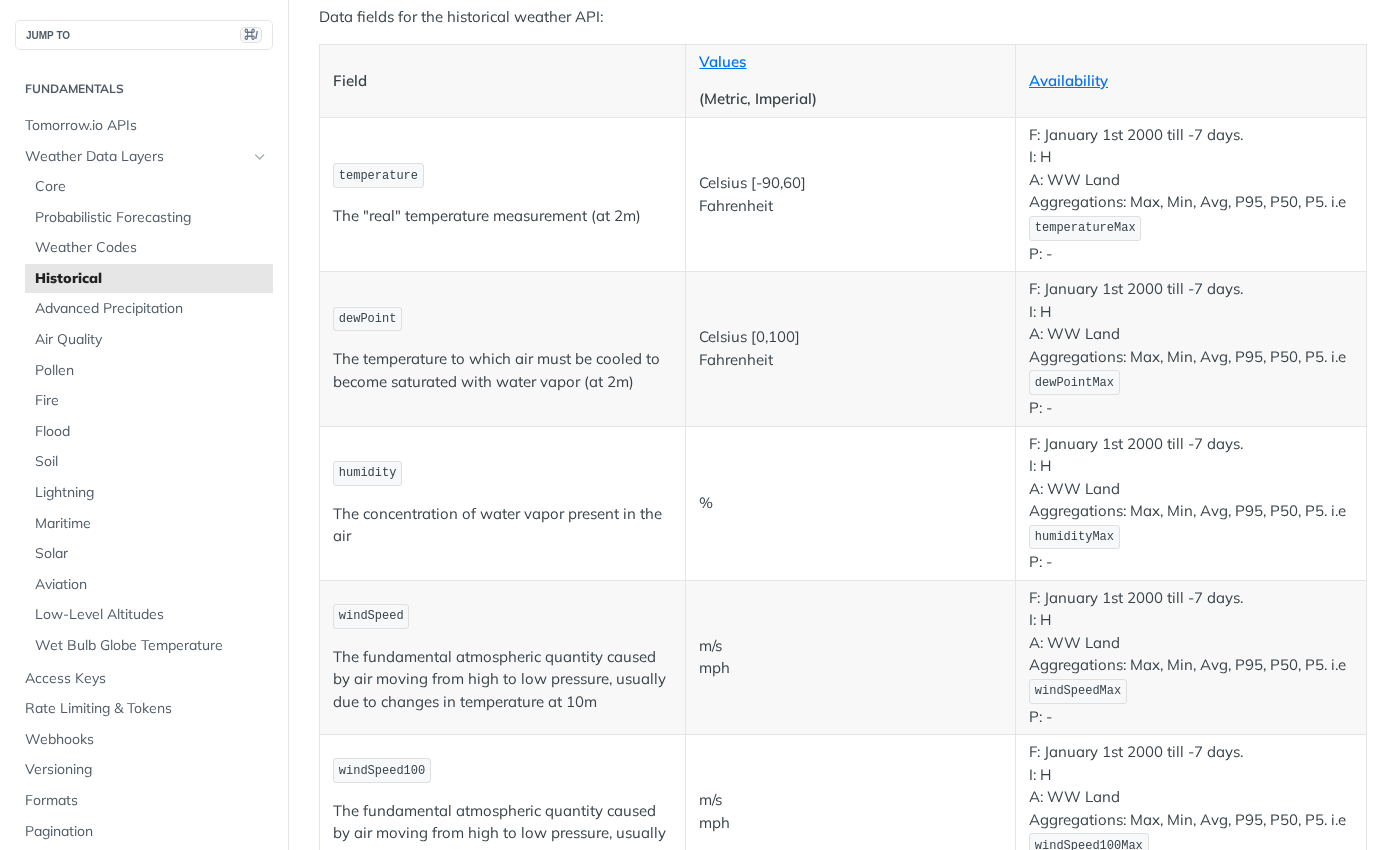 scroll, scrollTop: 0, scrollLeft: 0, axis: both 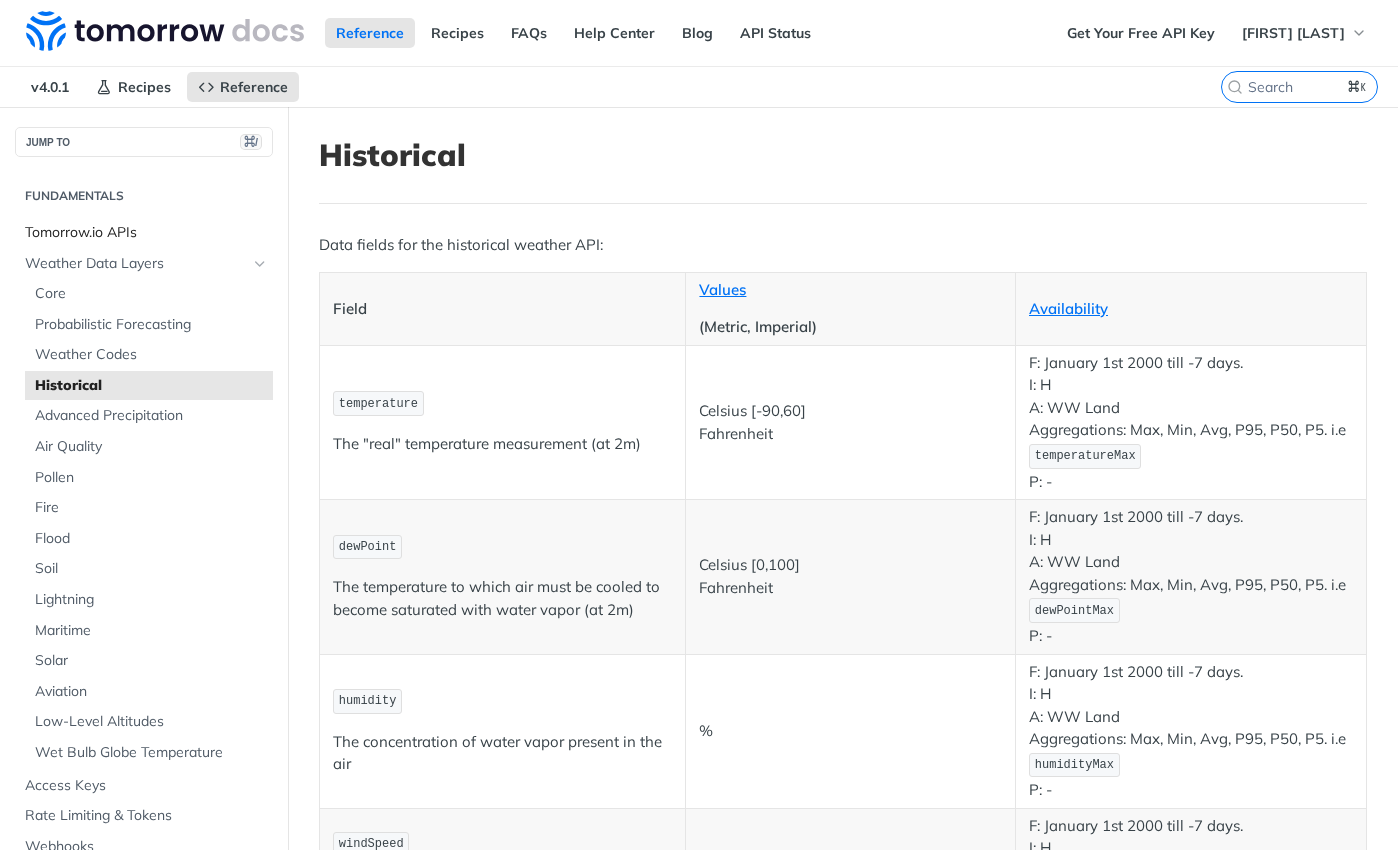 click on "Tomorrow.io APIs" at bounding box center (146, 233) 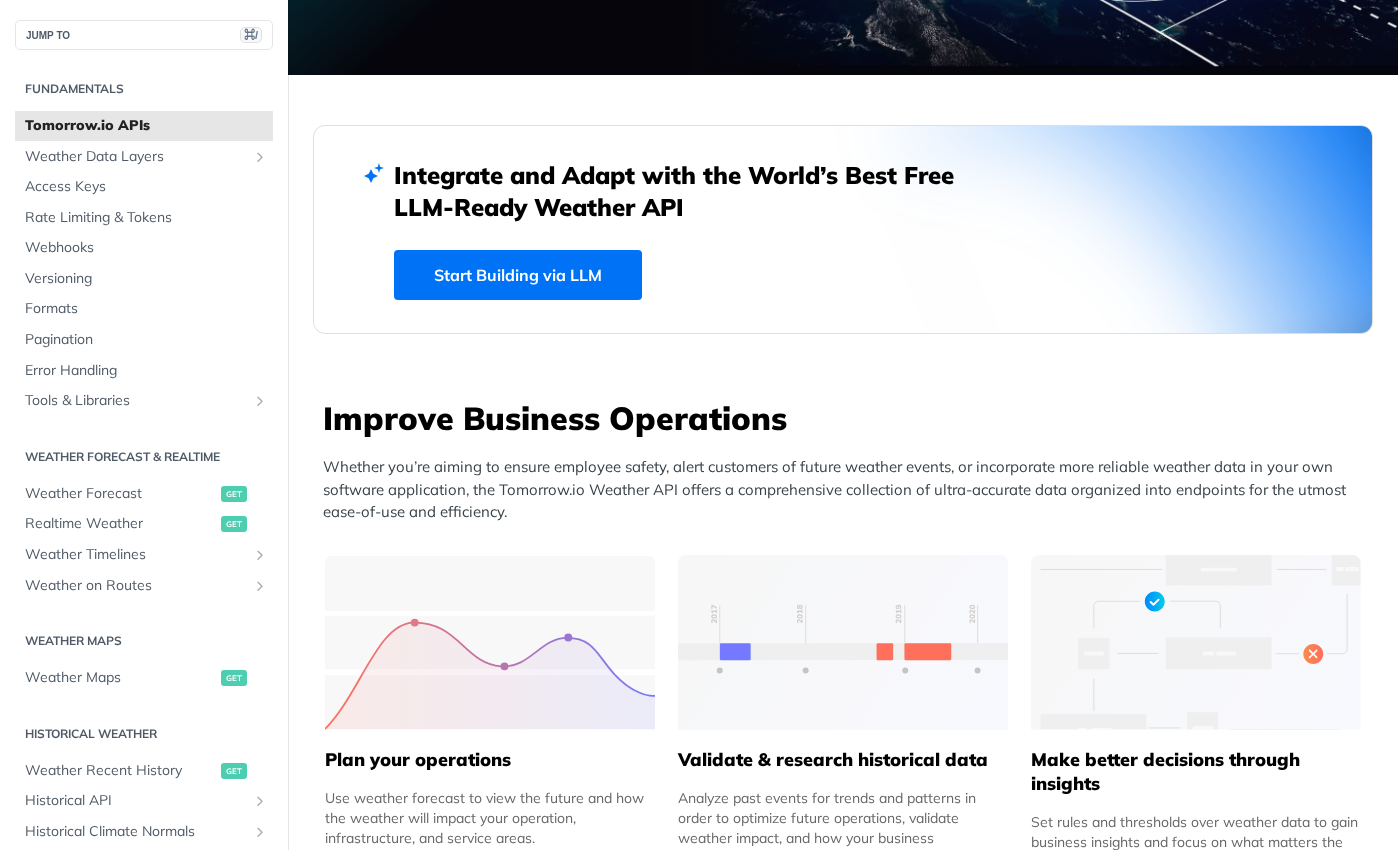 scroll, scrollTop: 430, scrollLeft: 0, axis: vertical 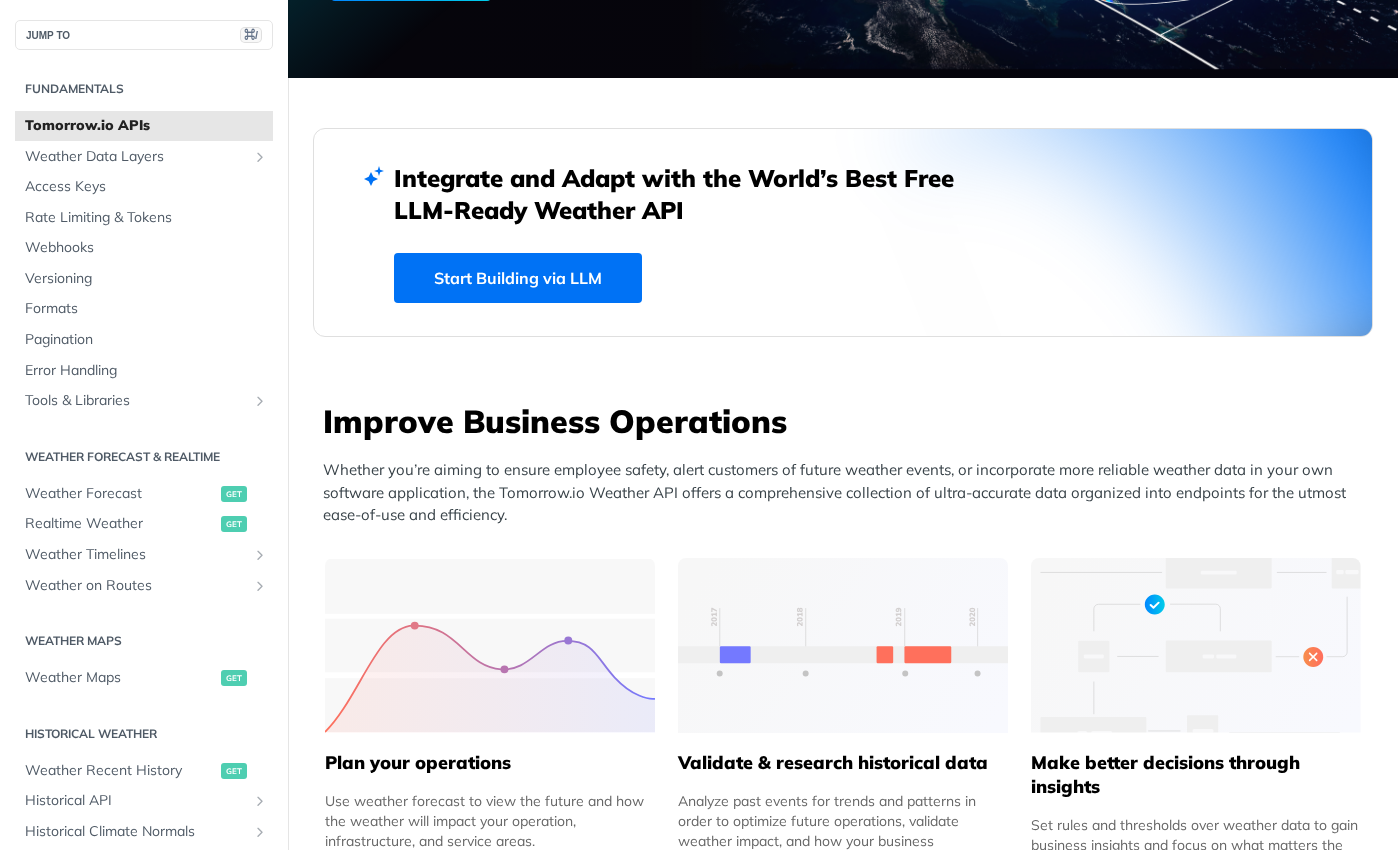 click on "Start Building via LLM" at bounding box center (518, 278) 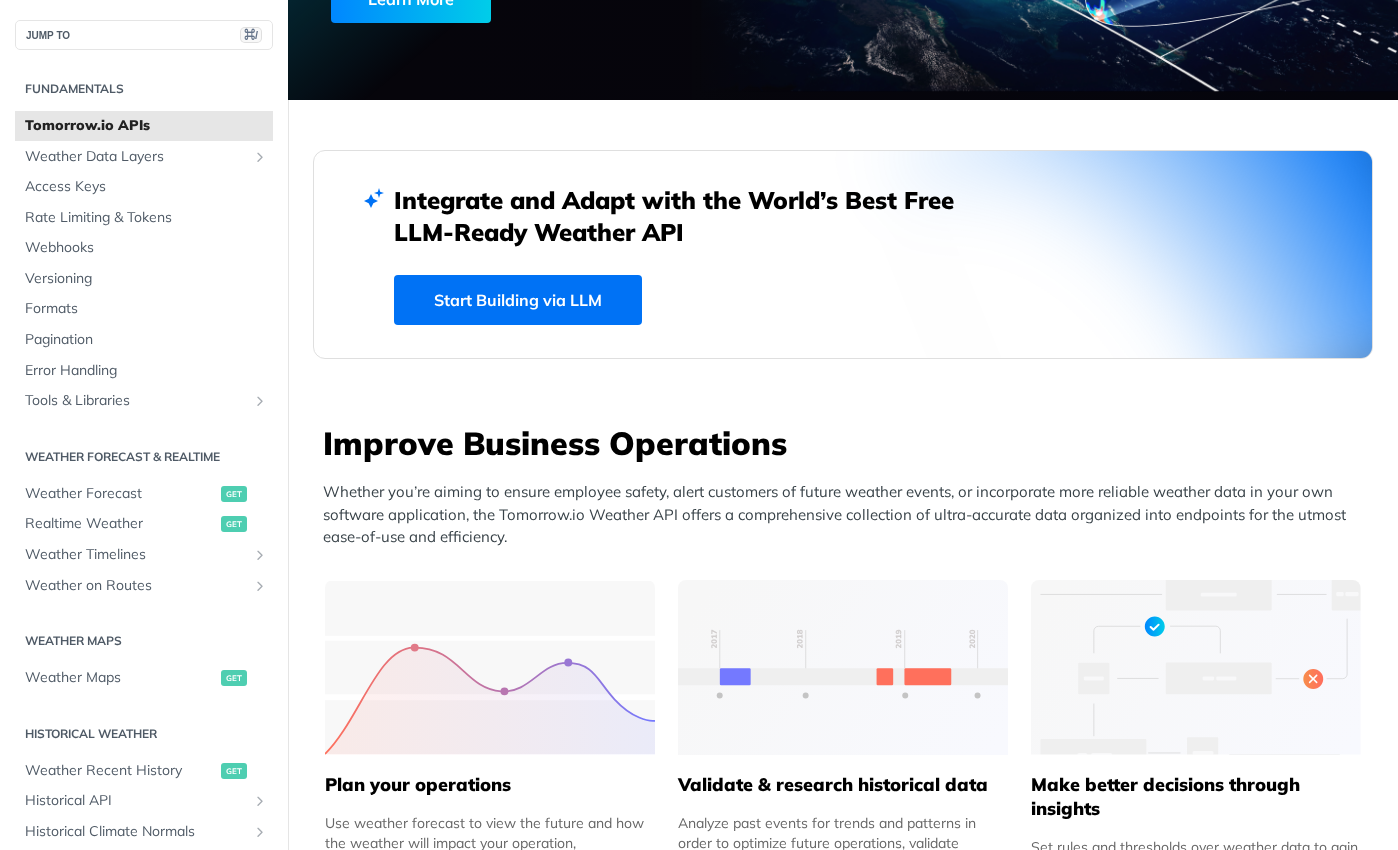 scroll, scrollTop: 407, scrollLeft: 0, axis: vertical 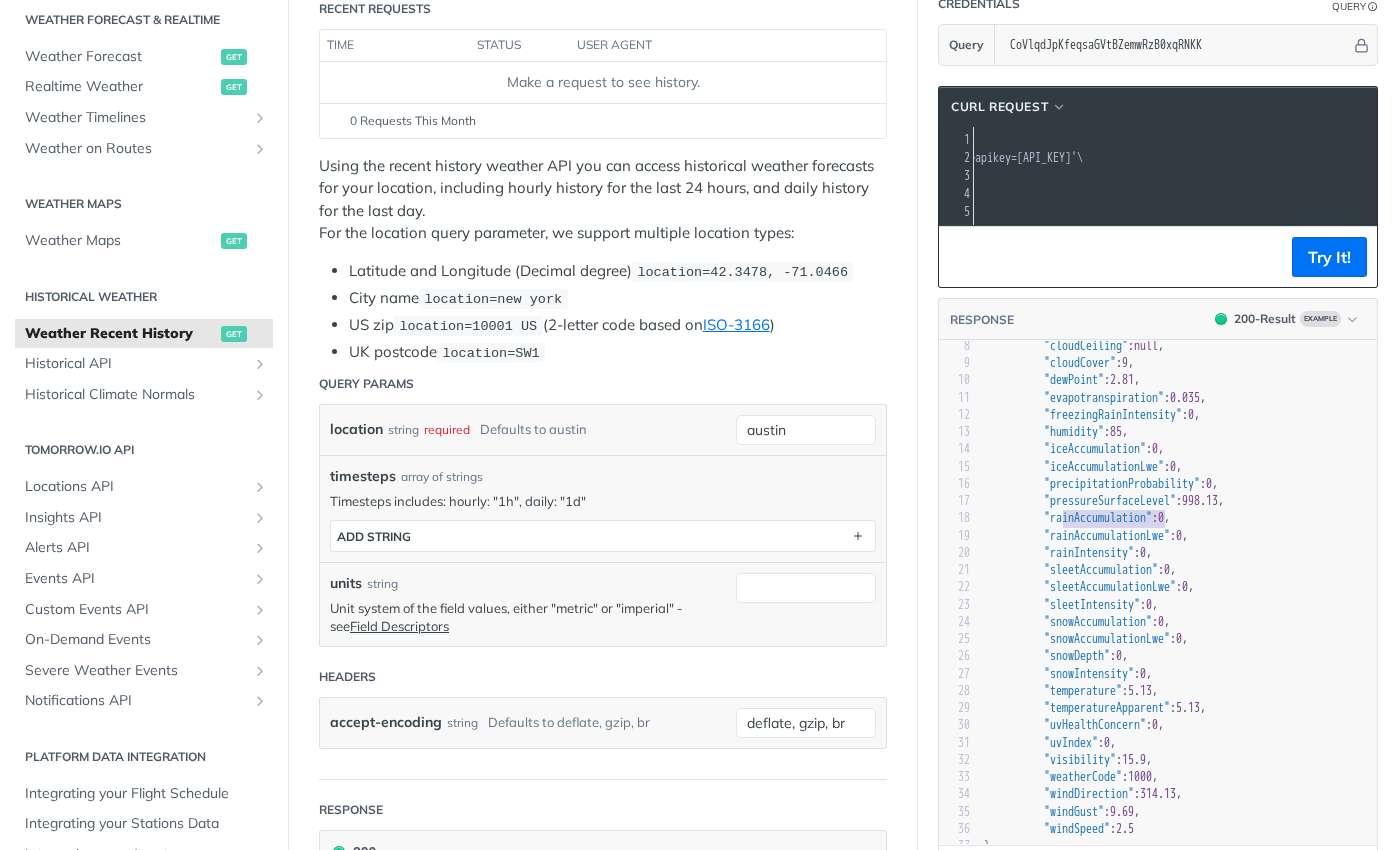 type on "rainAccumulation": 0," 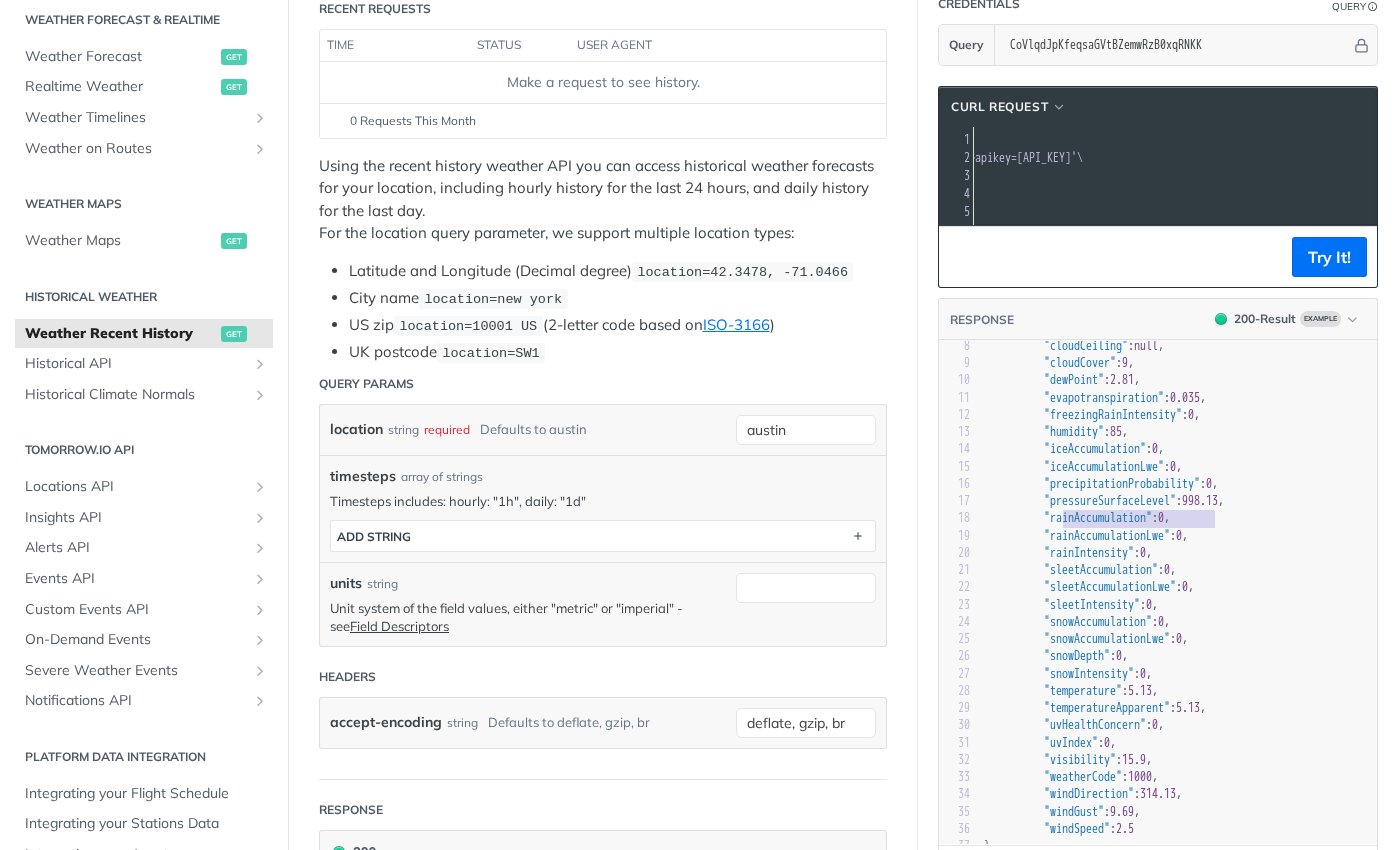 drag, startPoint x: 1061, startPoint y: 512, endPoint x: 1219, endPoint y: 511, distance: 158.00316 